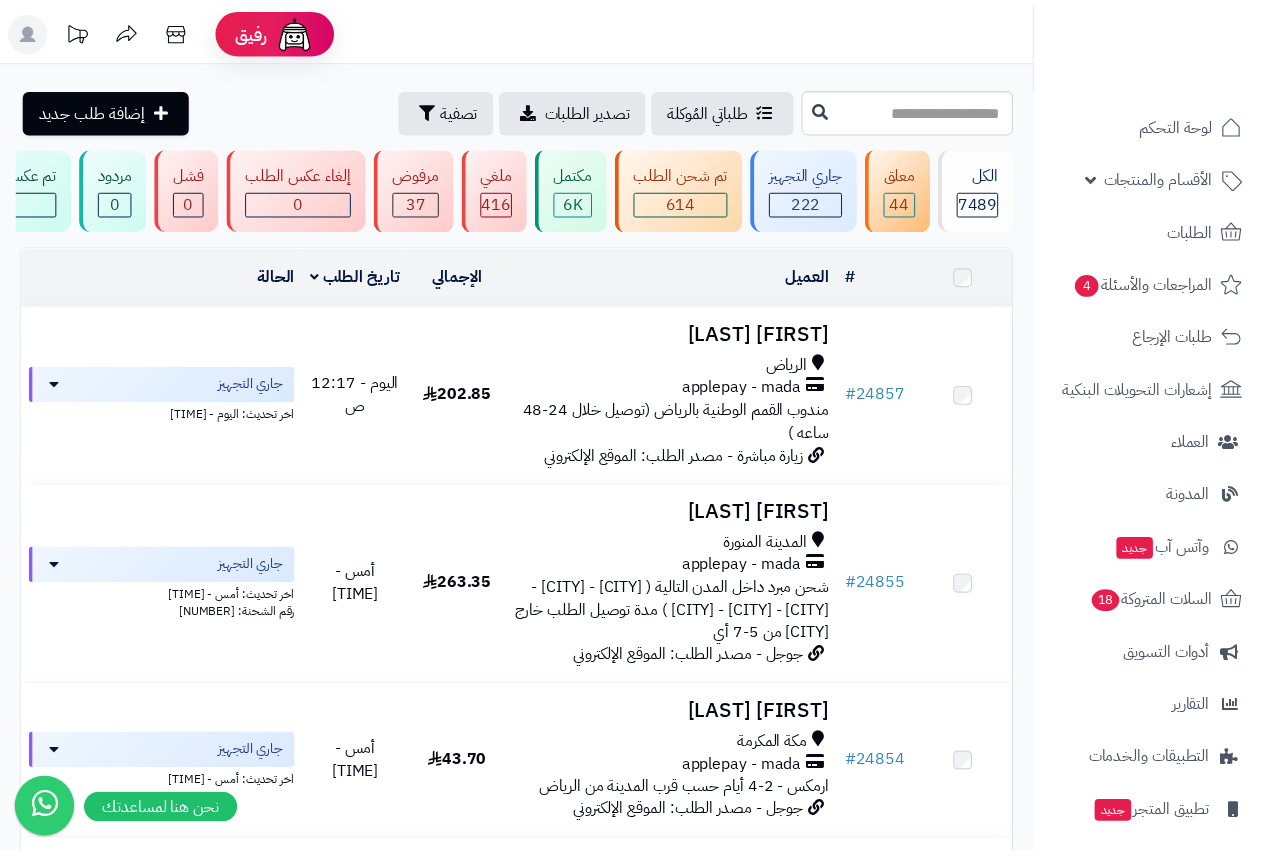 scroll, scrollTop: 0, scrollLeft: 0, axis: both 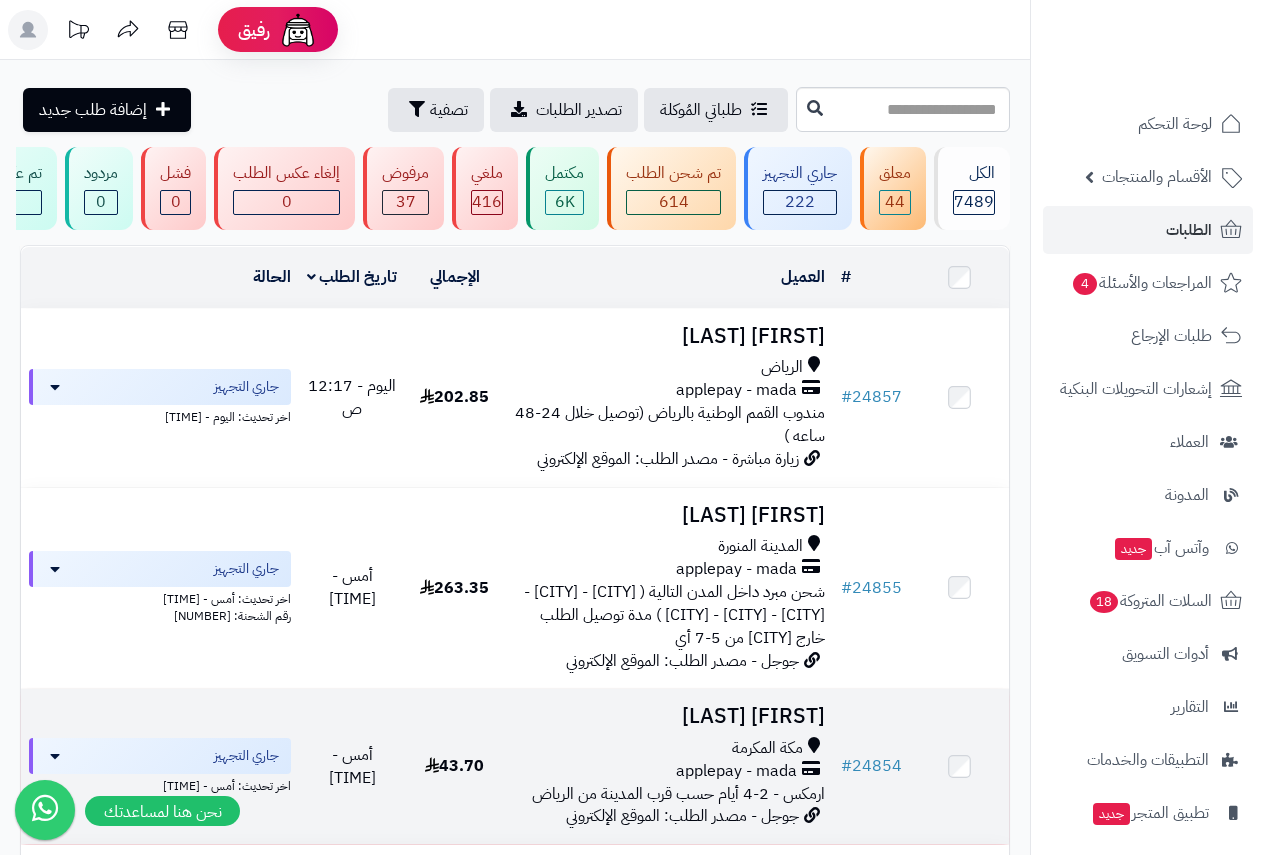 click on "مكة المكرمة" at bounding box center (767, 748) 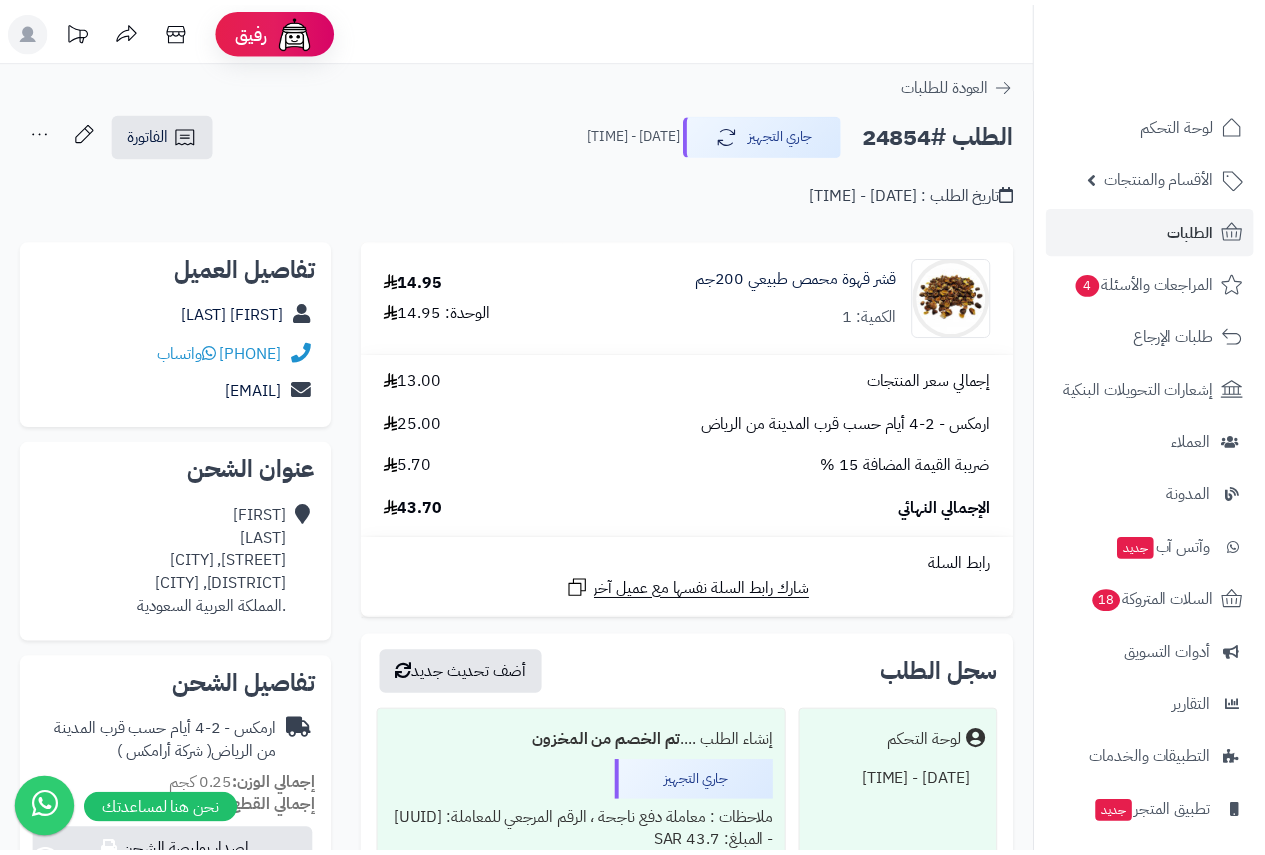 scroll, scrollTop: 0, scrollLeft: 0, axis: both 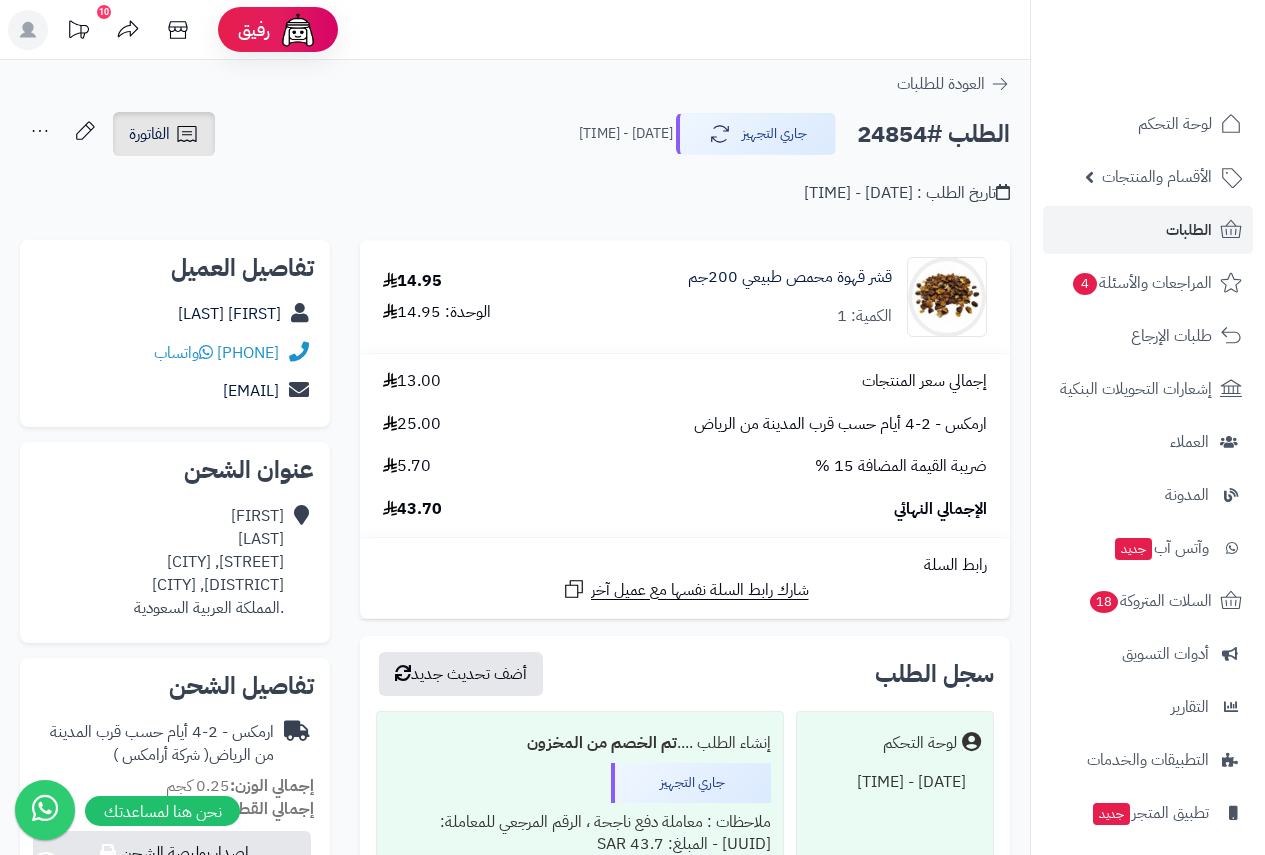 click on "الفاتورة" at bounding box center [149, 134] 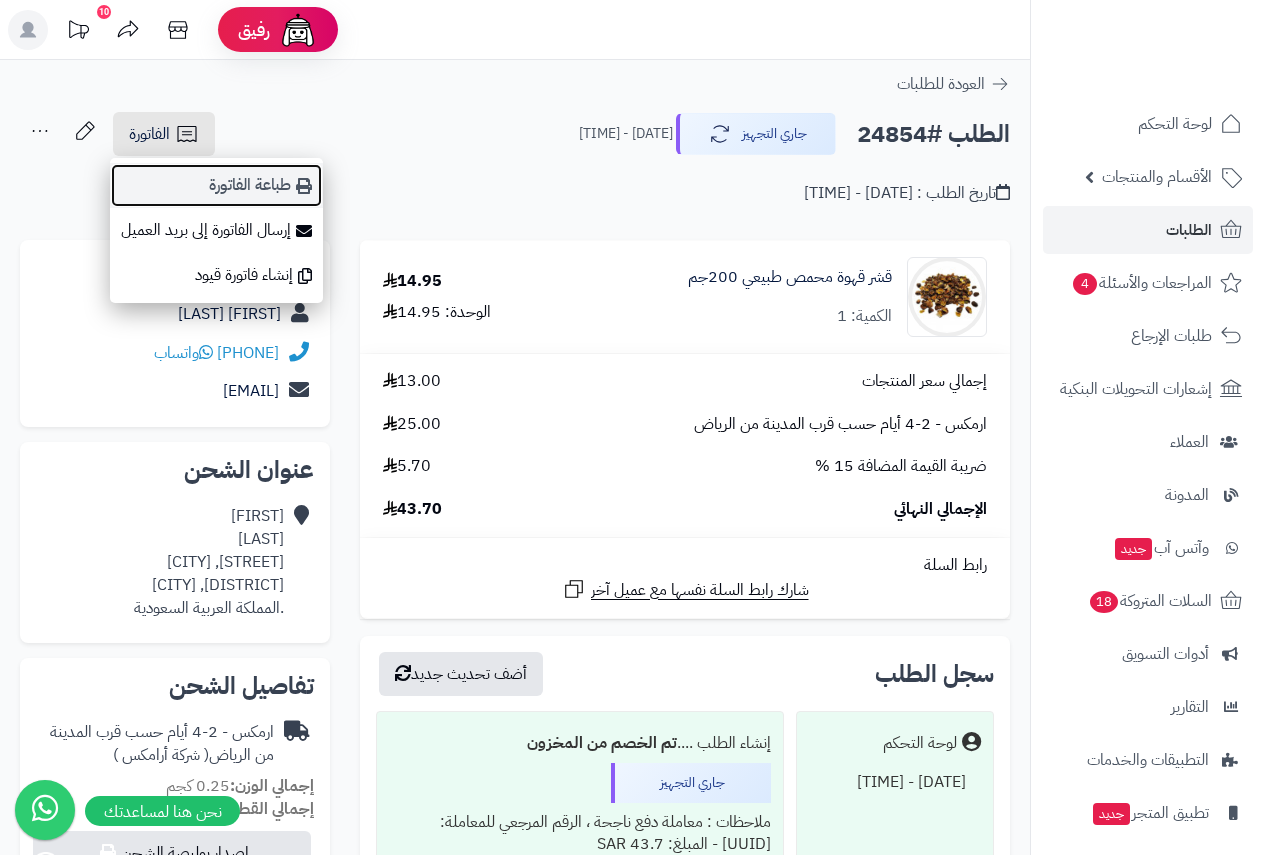 click on "طباعة الفاتورة" at bounding box center [216, 185] 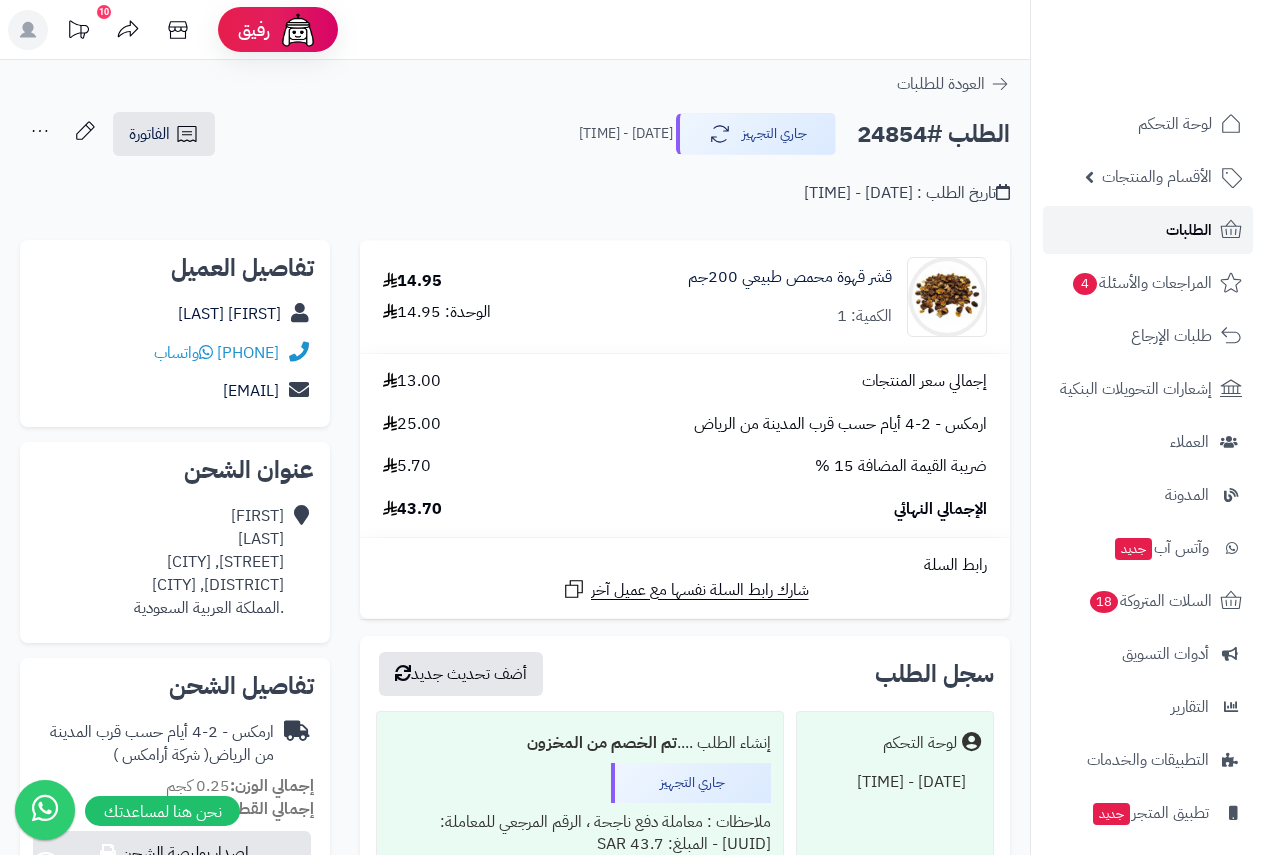 click on "الطلبات" at bounding box center (1148, 230) 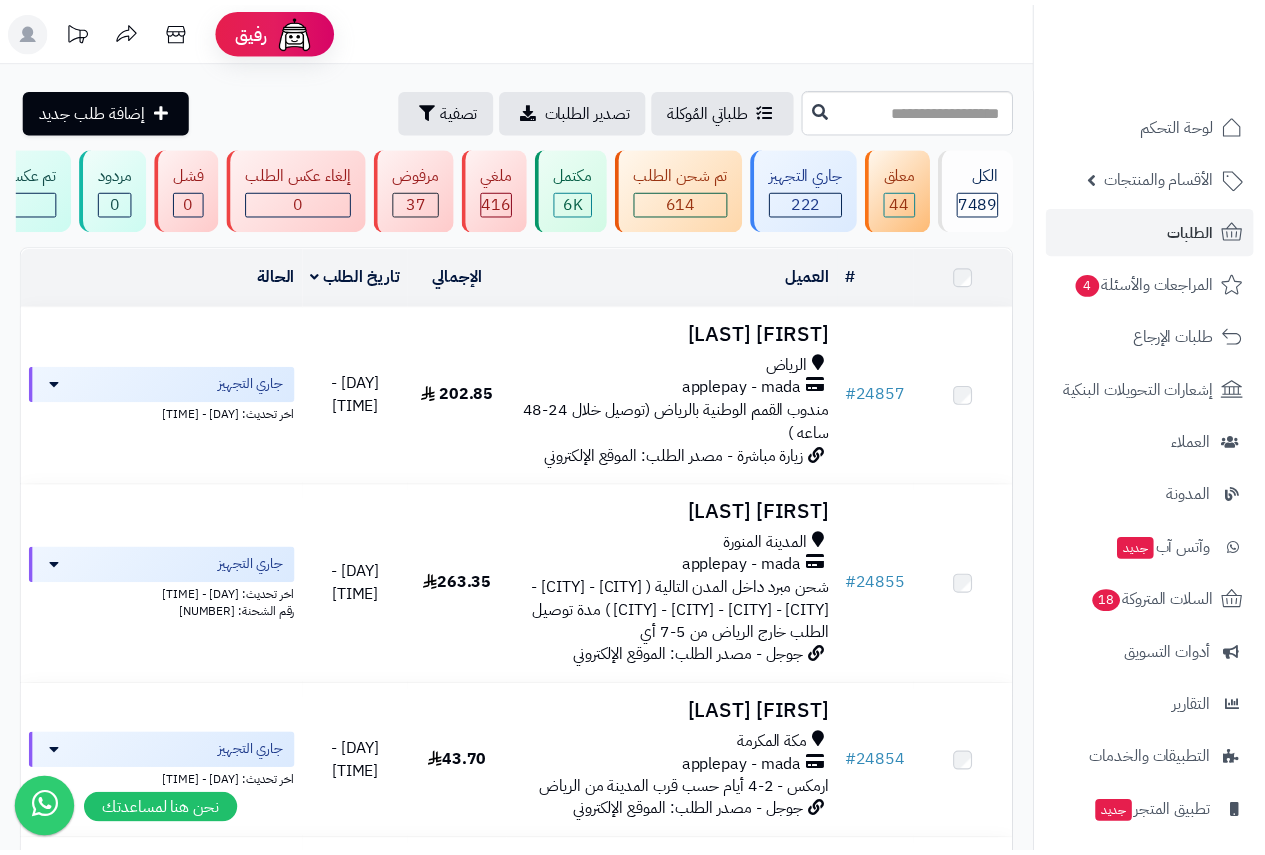 scroll, scrollTop: 0, scrollLeft: 0, axis: both 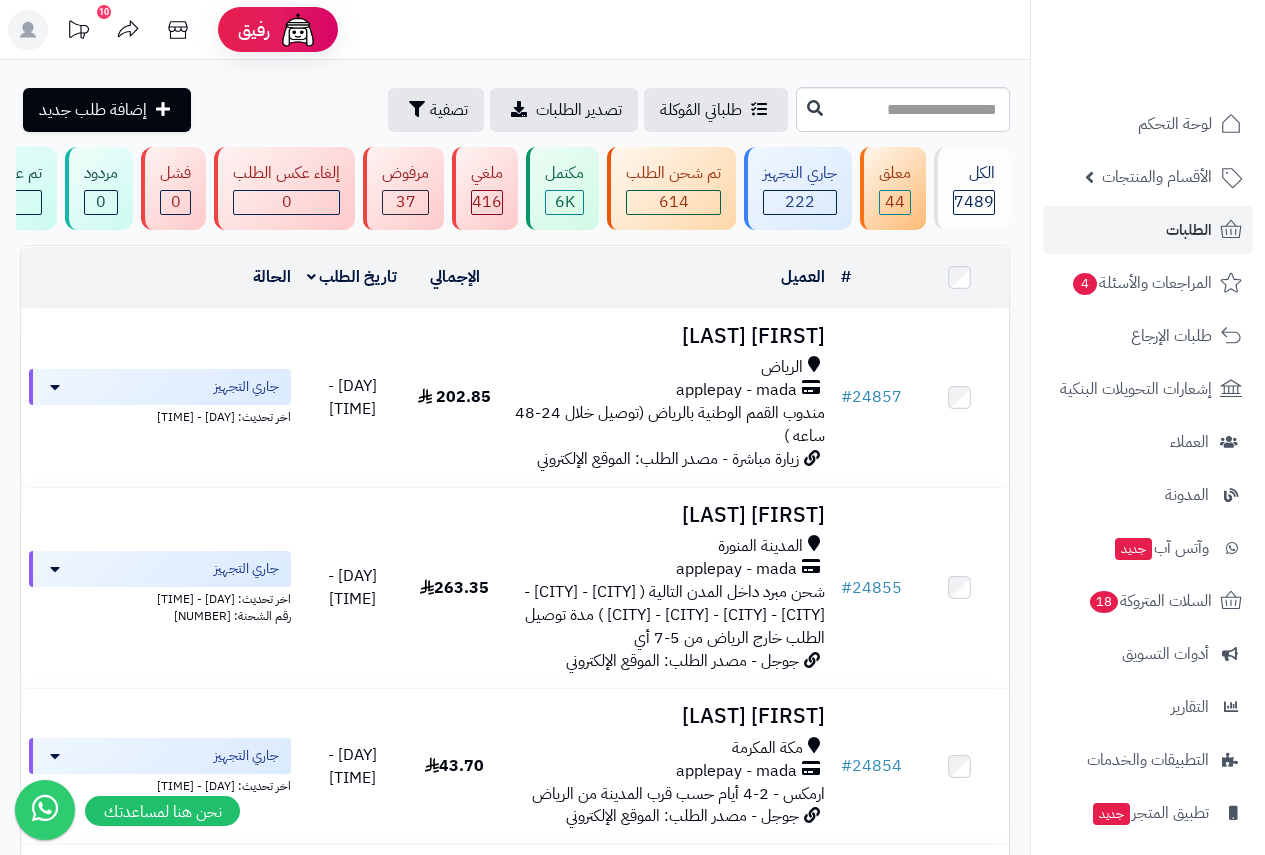 click on "**********" at bounding box center [515, 2976] 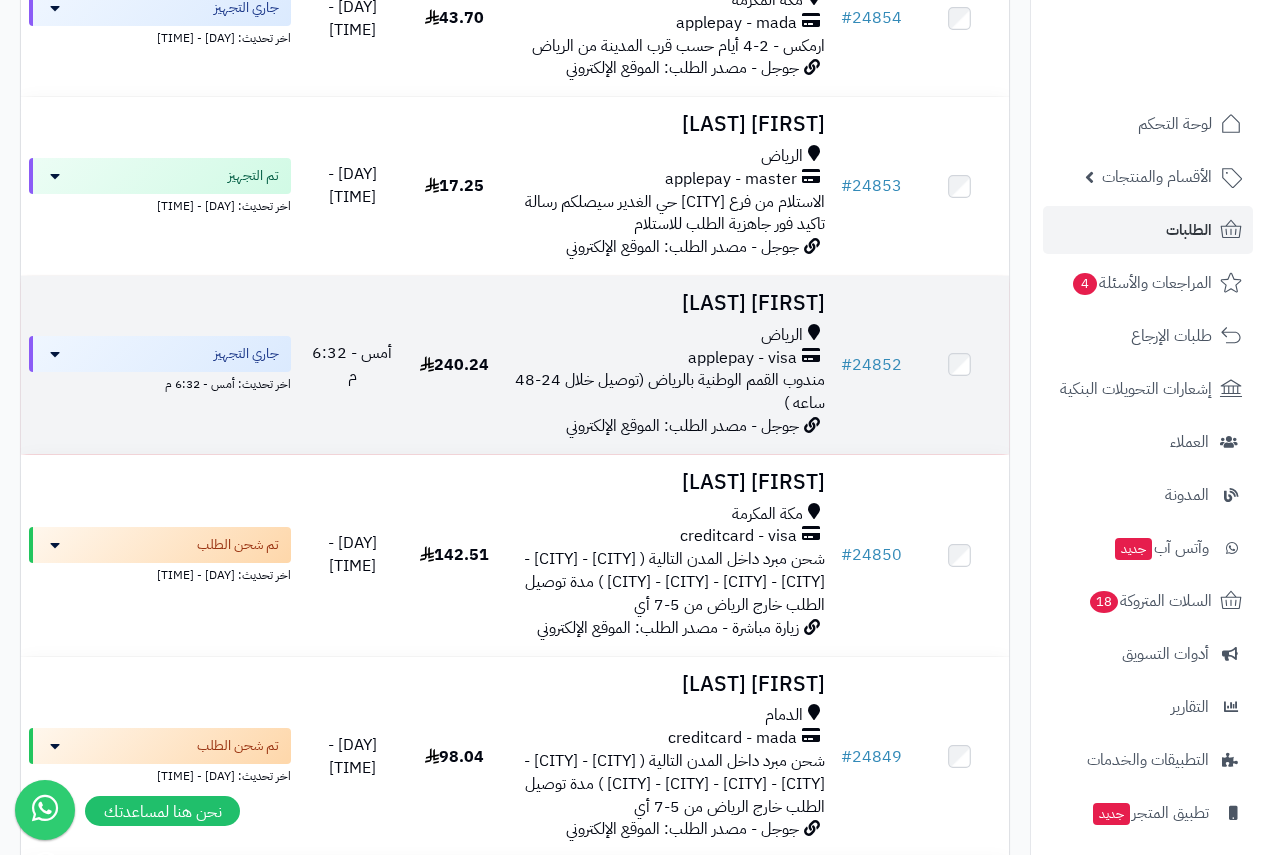 click on "الرياض" at bounding box center (782, 335) 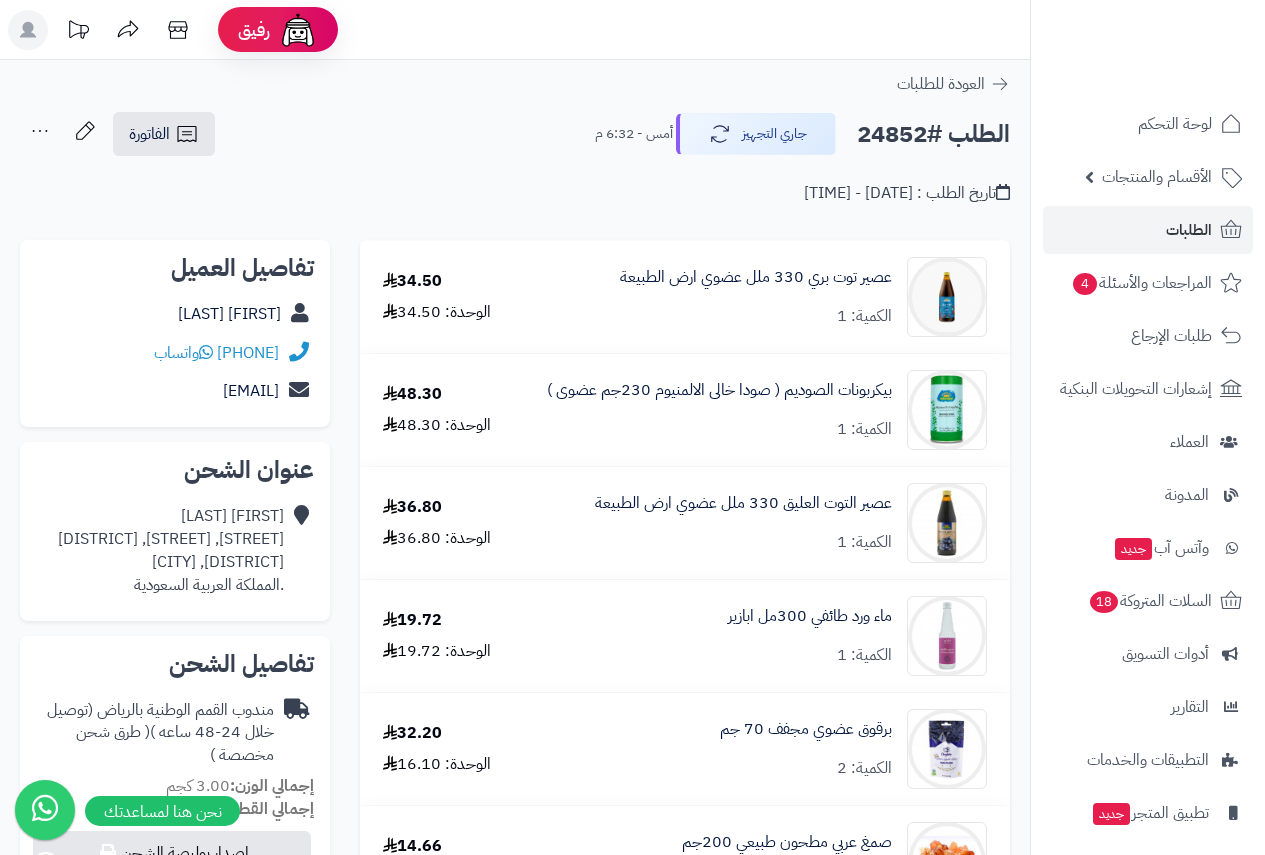 scroll, scrollTop: 0, scrollLeft: 0, axis: both 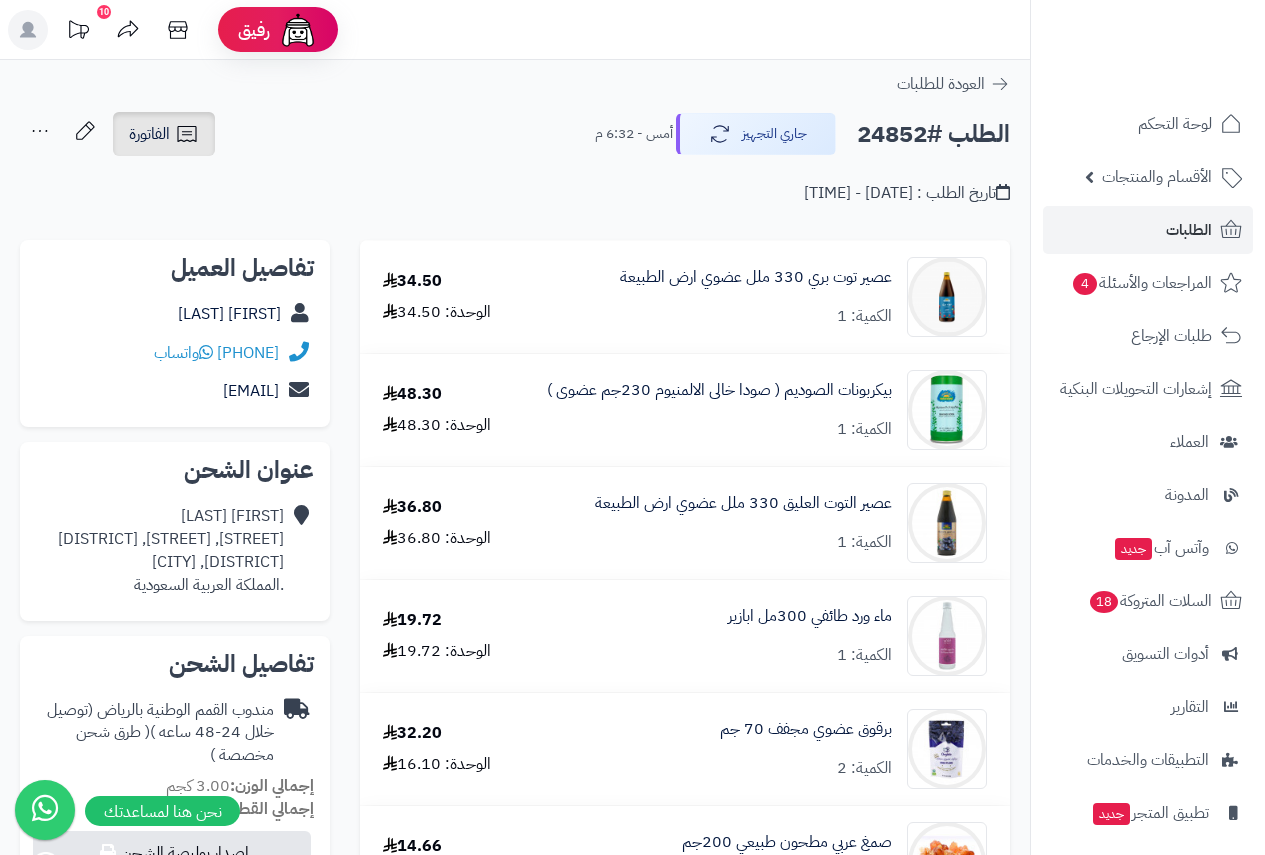 click on "الفاتورة" at bounding box center [149, 134] 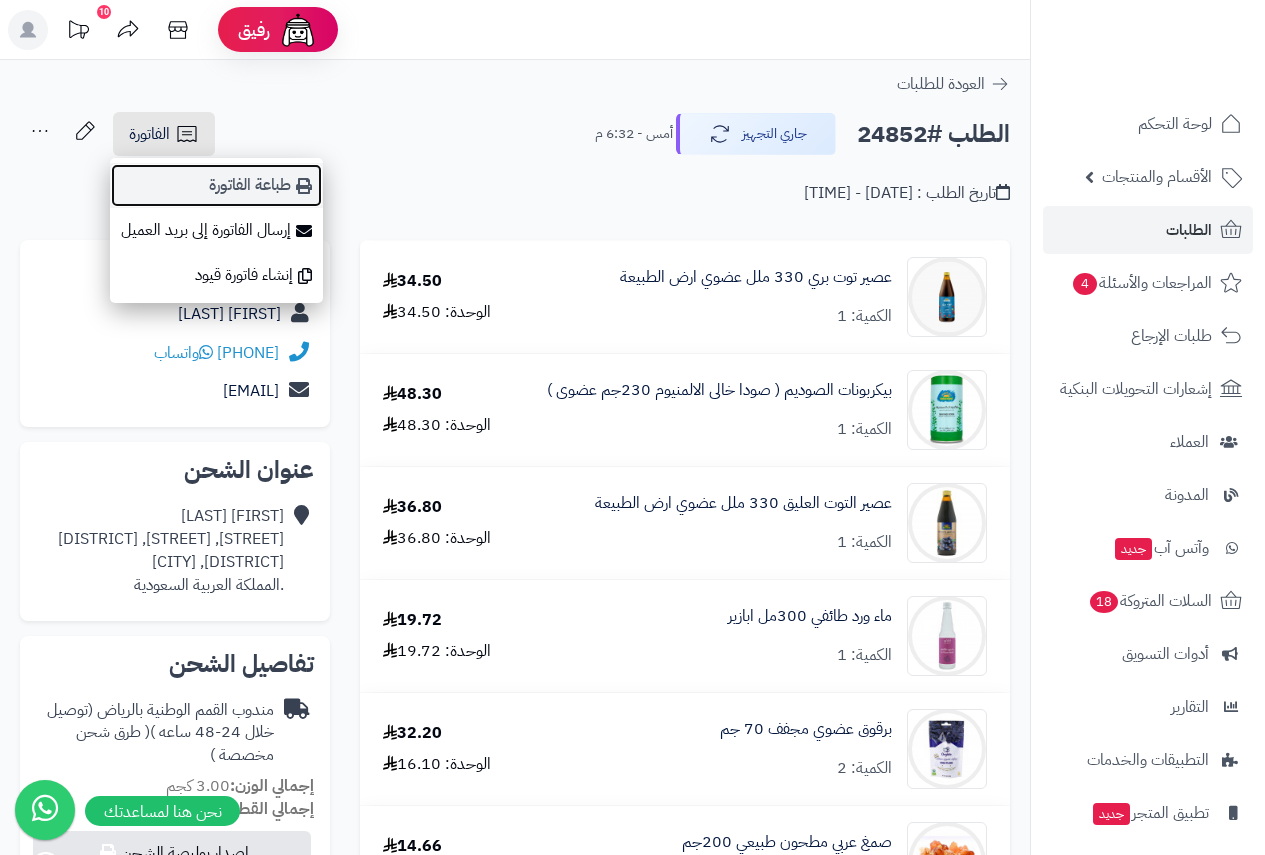 click on "طباعة الفاتورة" at bounding box center (216, 185) 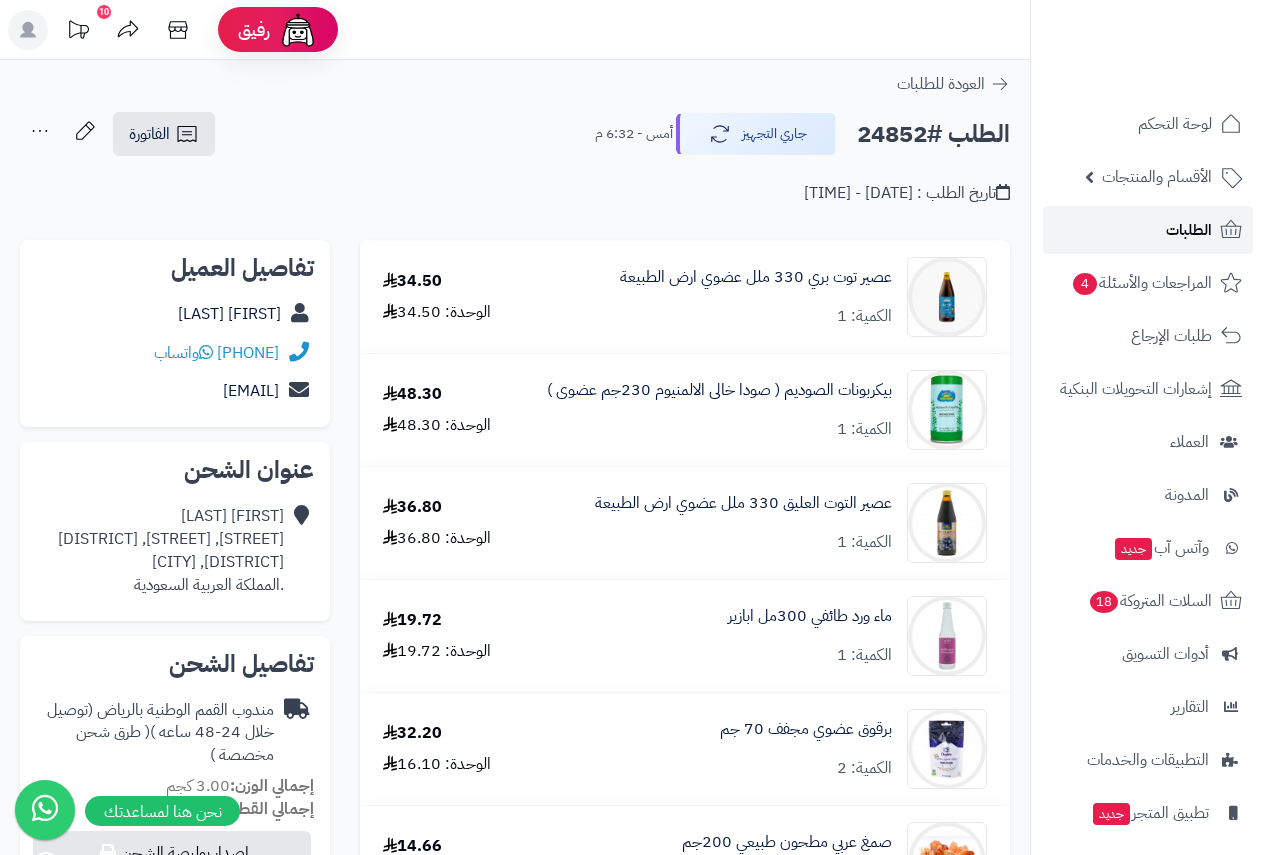 click on "الطلبات" at bounding box center (1189, 230) 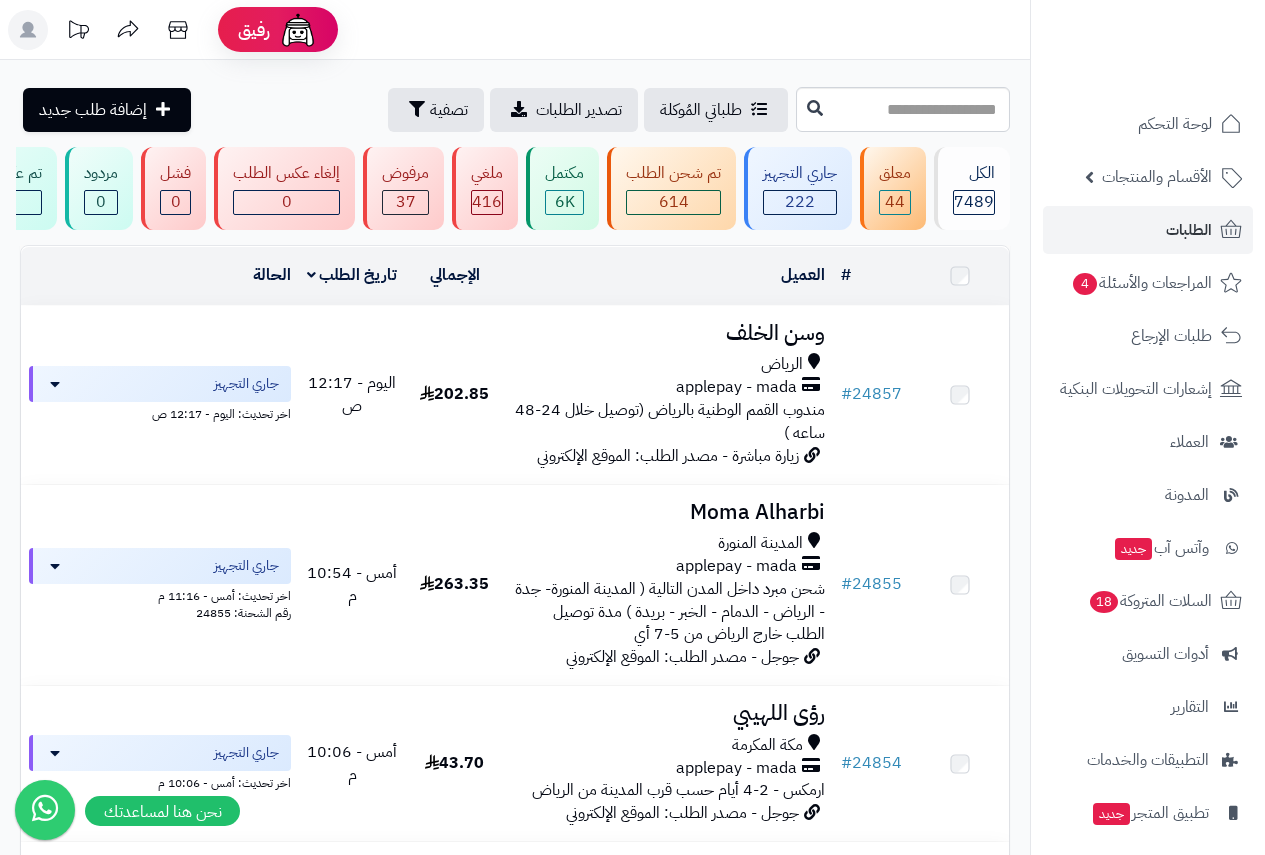 scroll, scrollTop: 0, scrollLeft: 0, axis: both 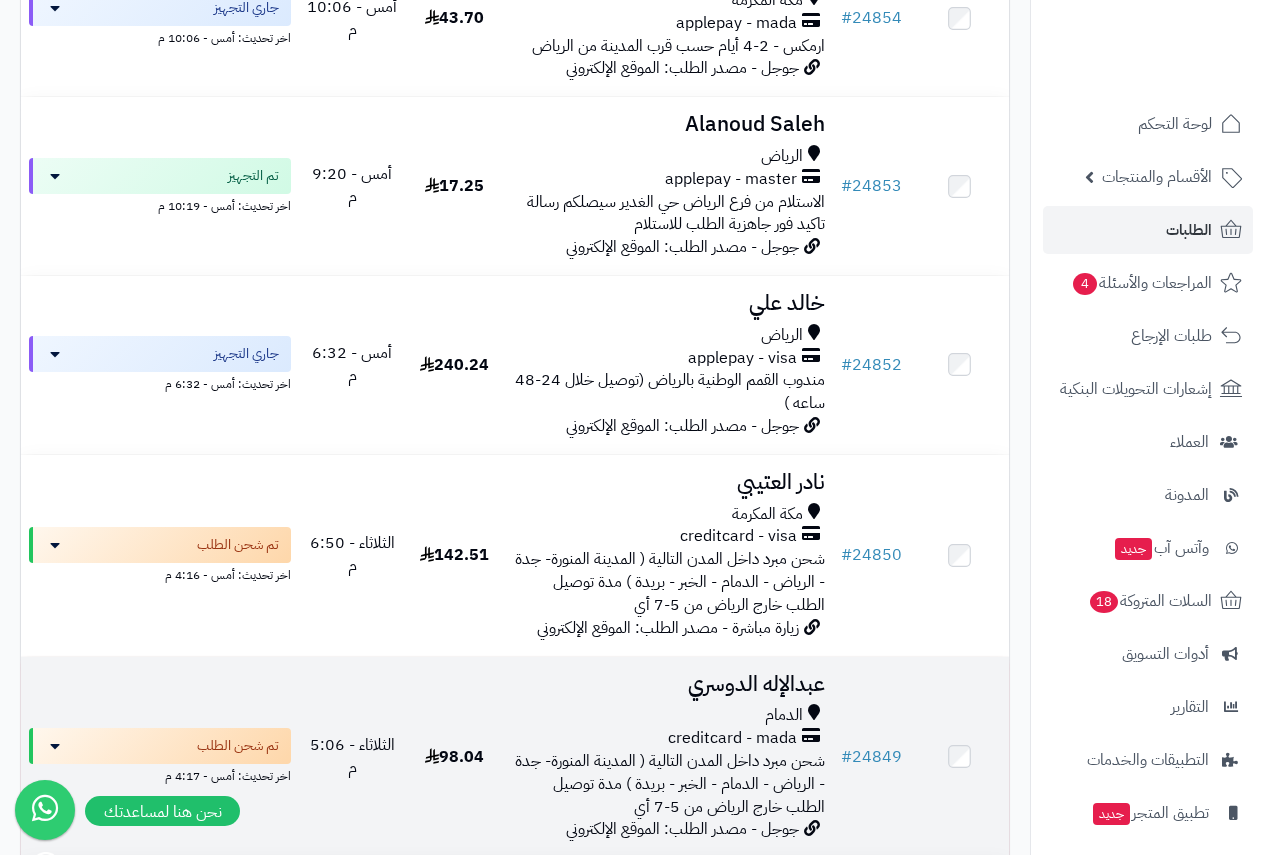 click on "عبدالإله الدوسري" at bounding box center (668, 684) 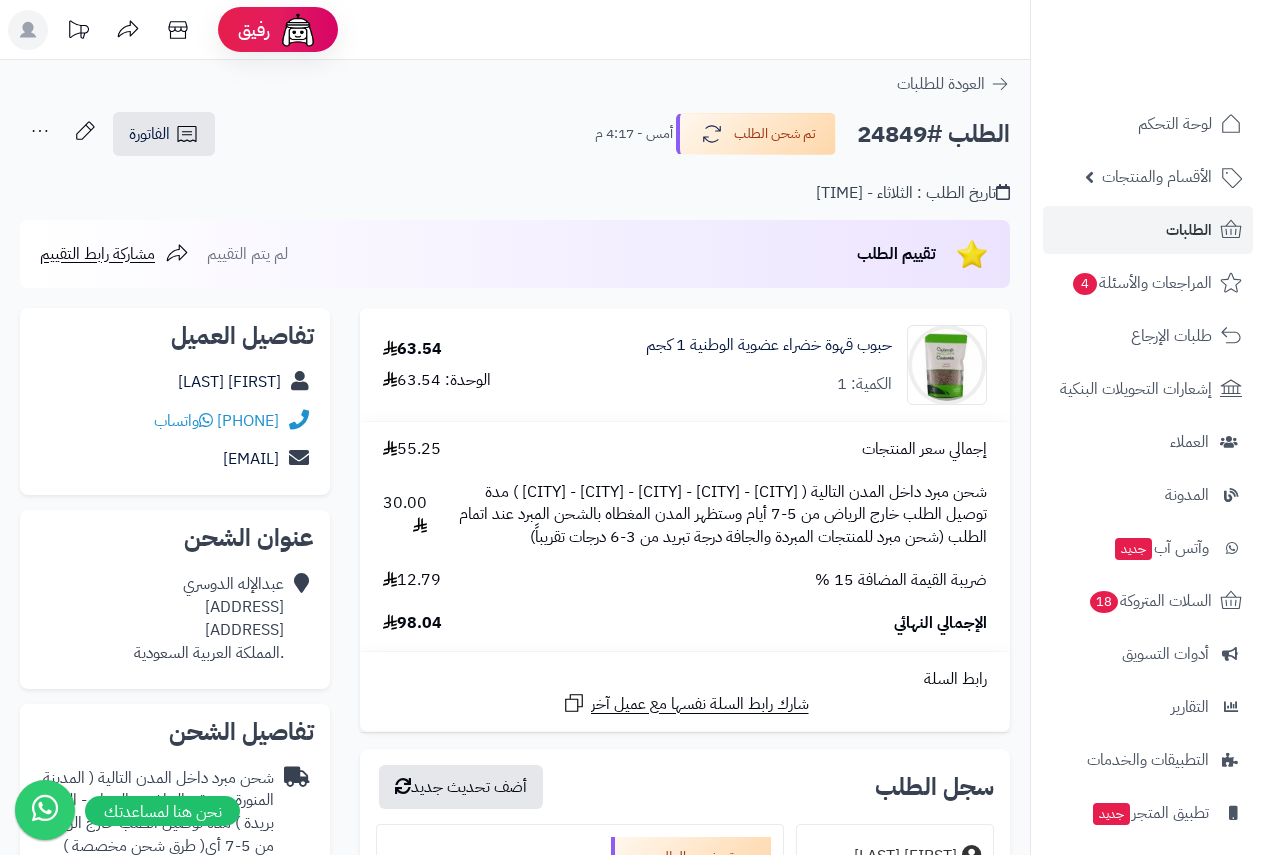 scroll, scrollTop: 0, scrollLeft: 0, axis: both 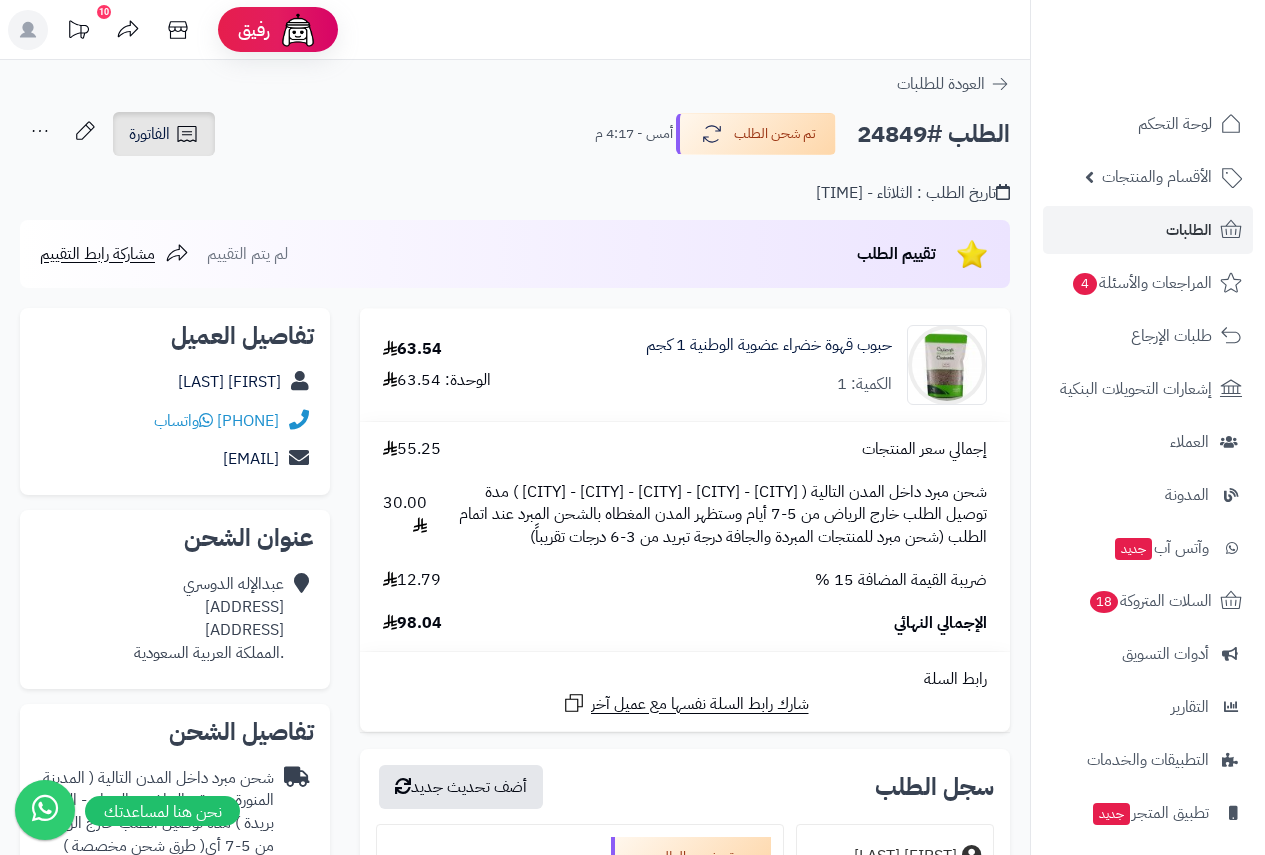 click on "الفاتورة" at bounding box center (164, 134) 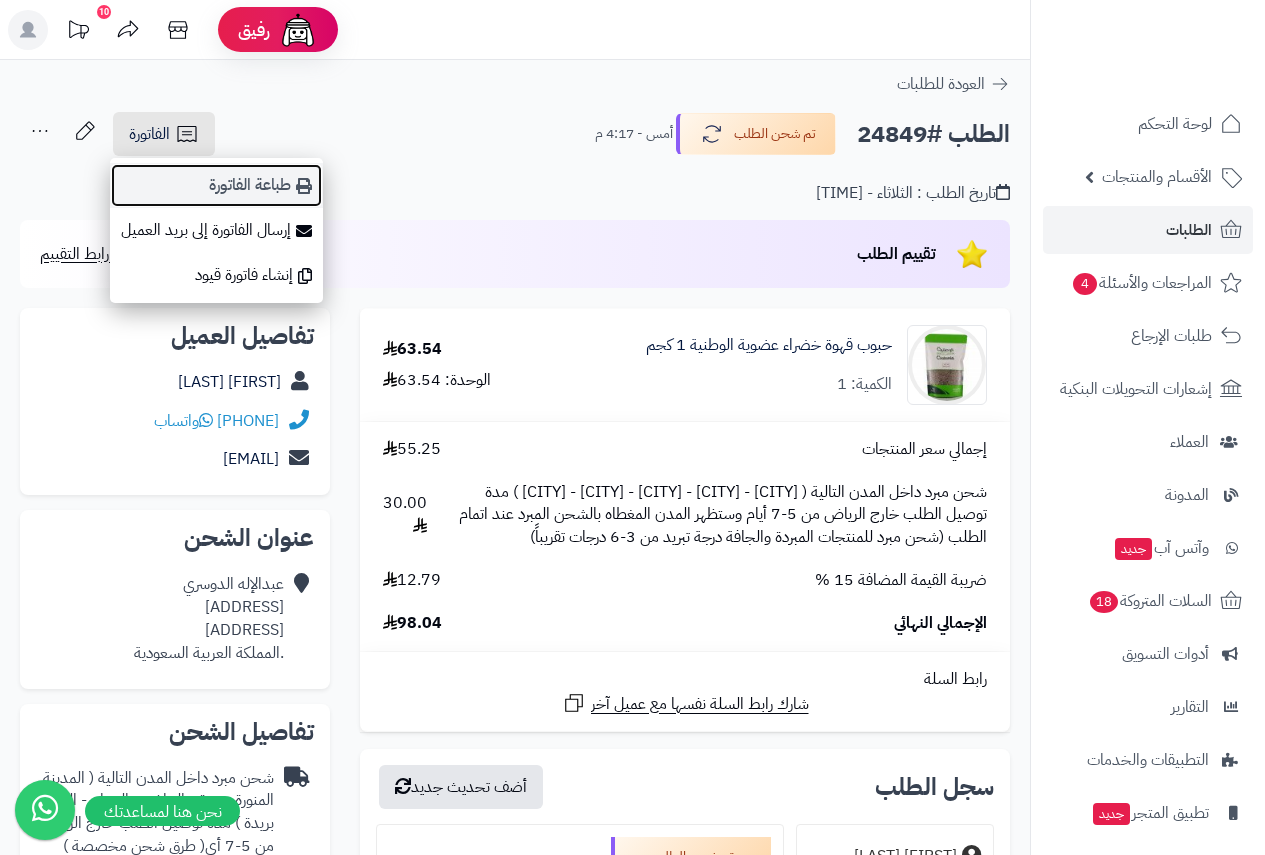 click on "طباعة الفاتورة" at bounding box center (216, 185) 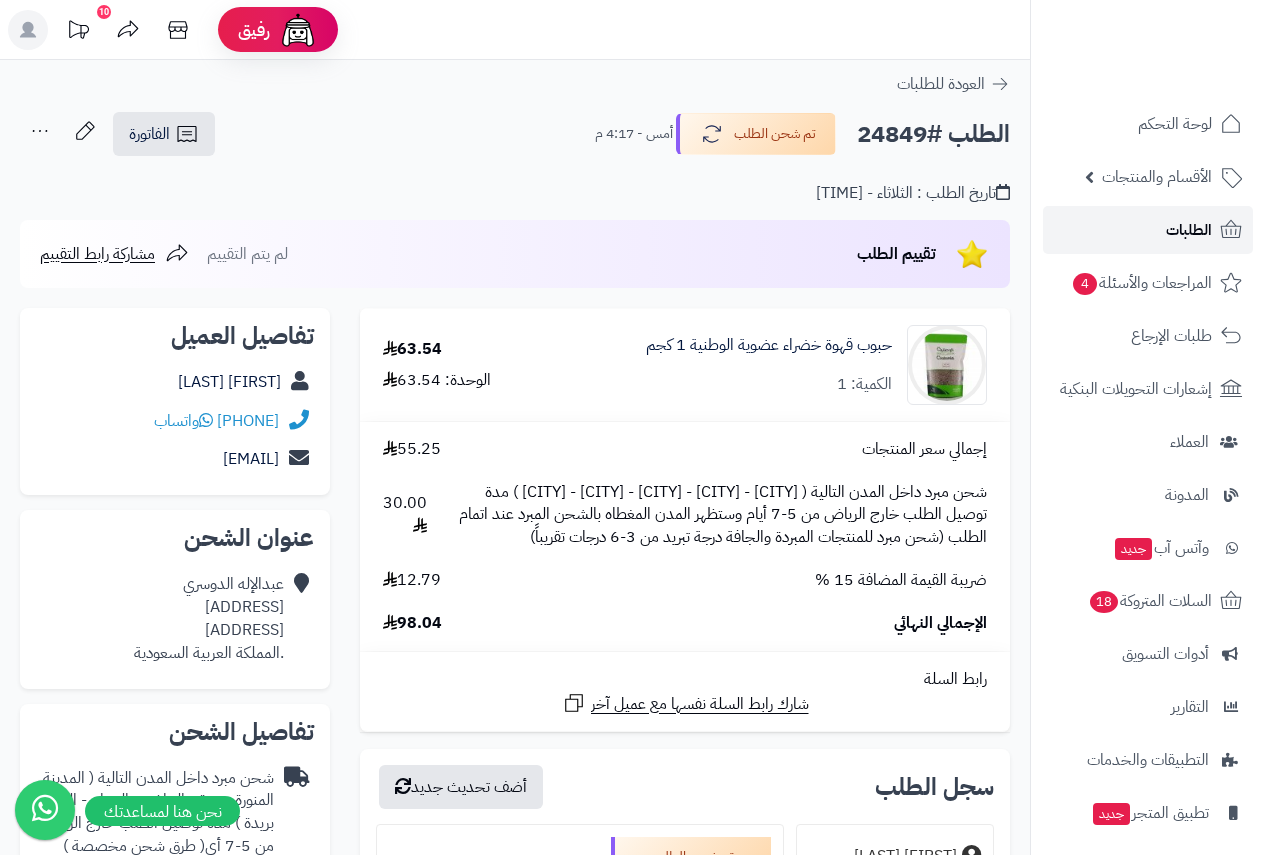 click on "الطلبات" at bounding box center (1189, 230) 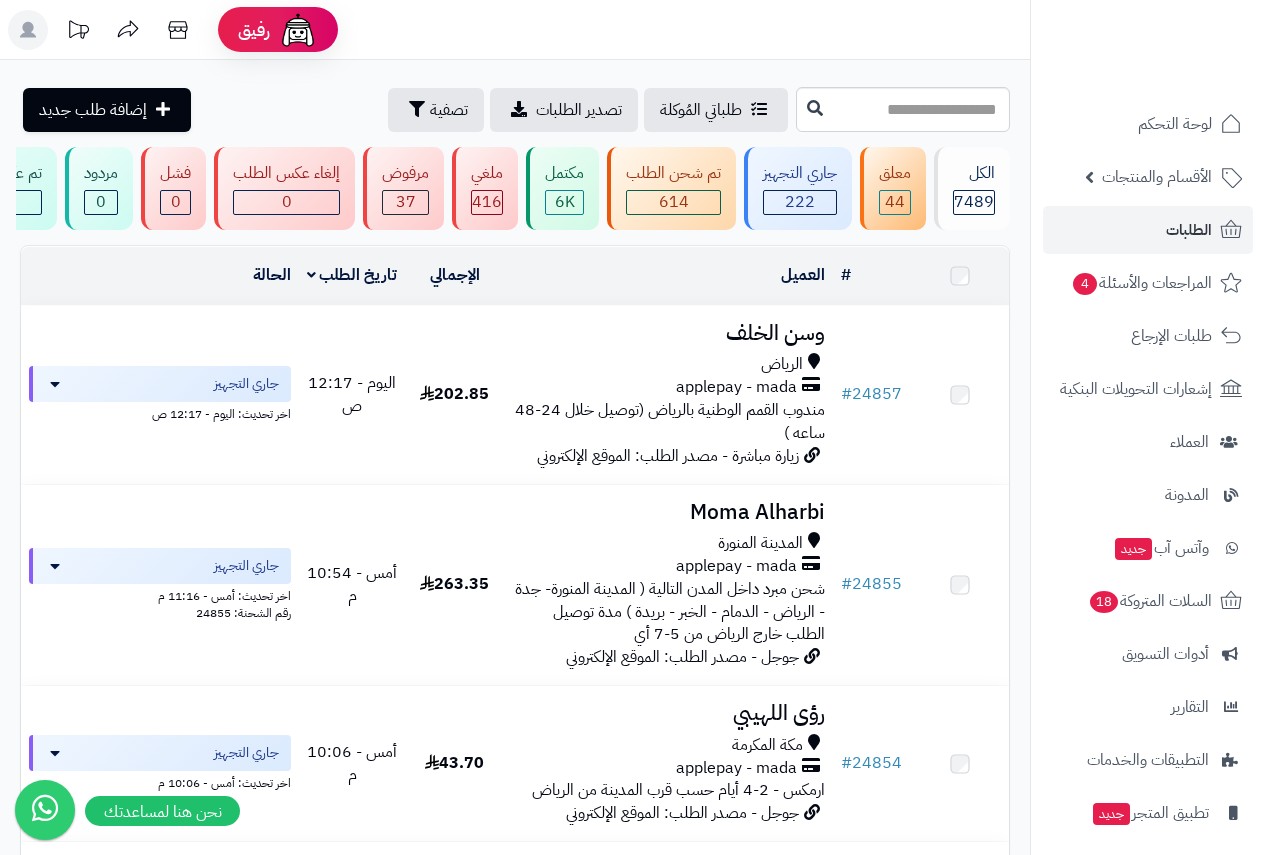 scroll, scrollTop: 0, scrollLeft: 0, axis: both 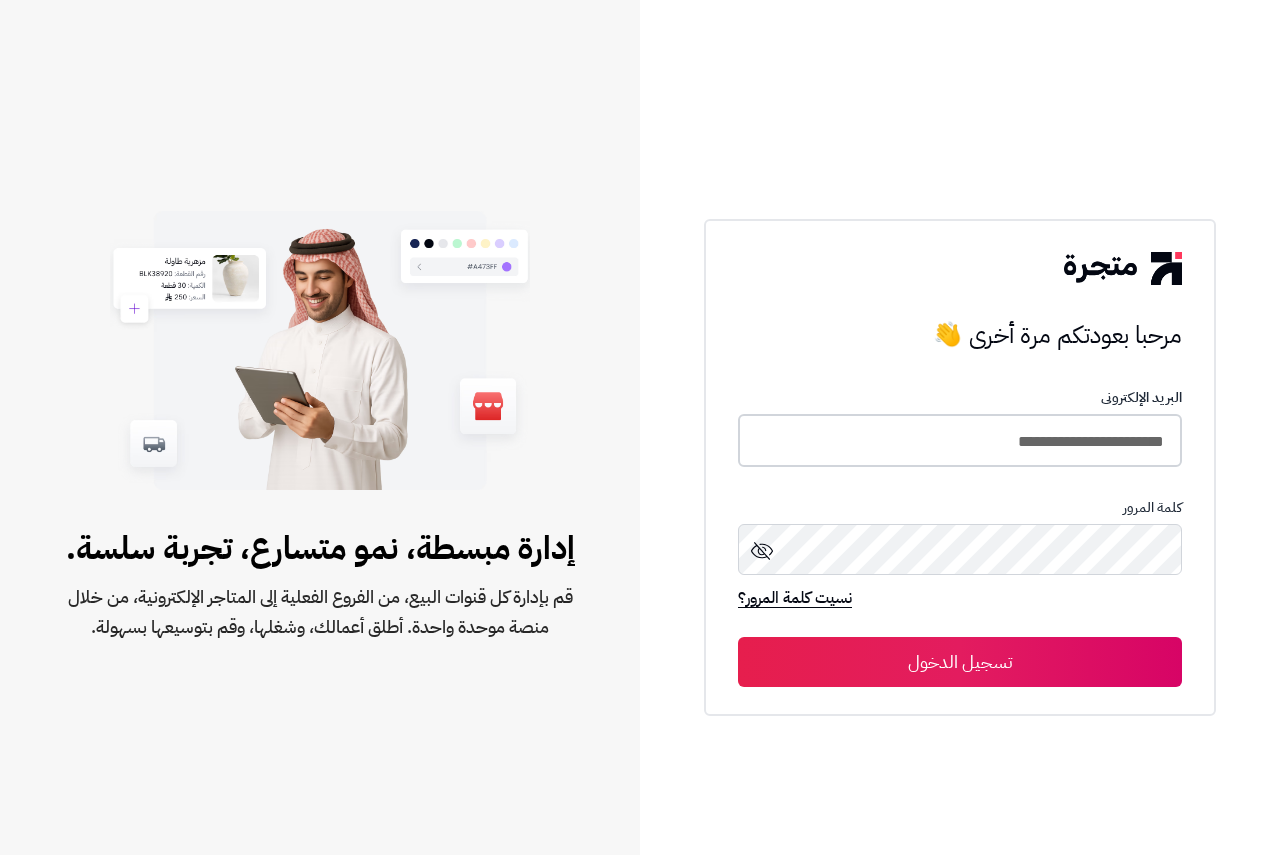 click on "**********" at bounding box center (960, 440) 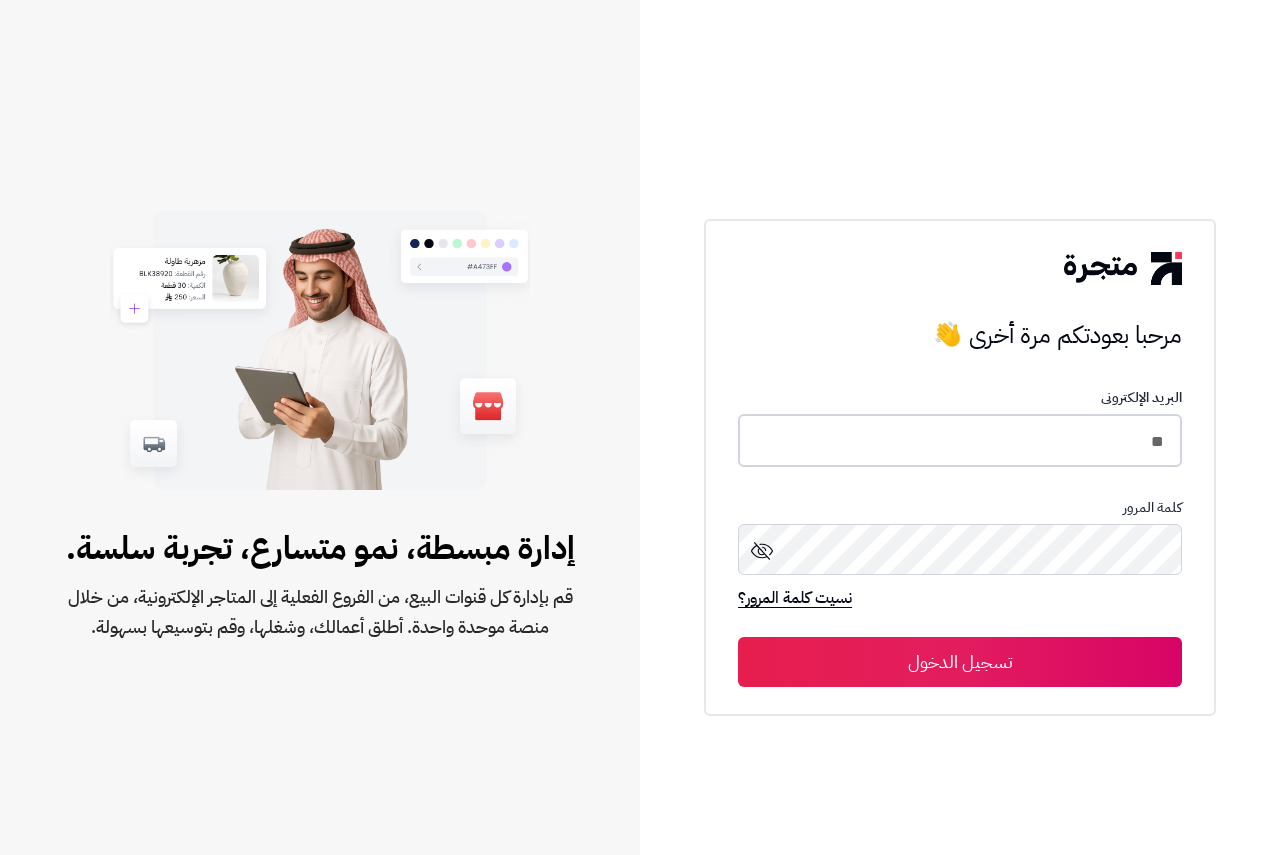 type on "**********" 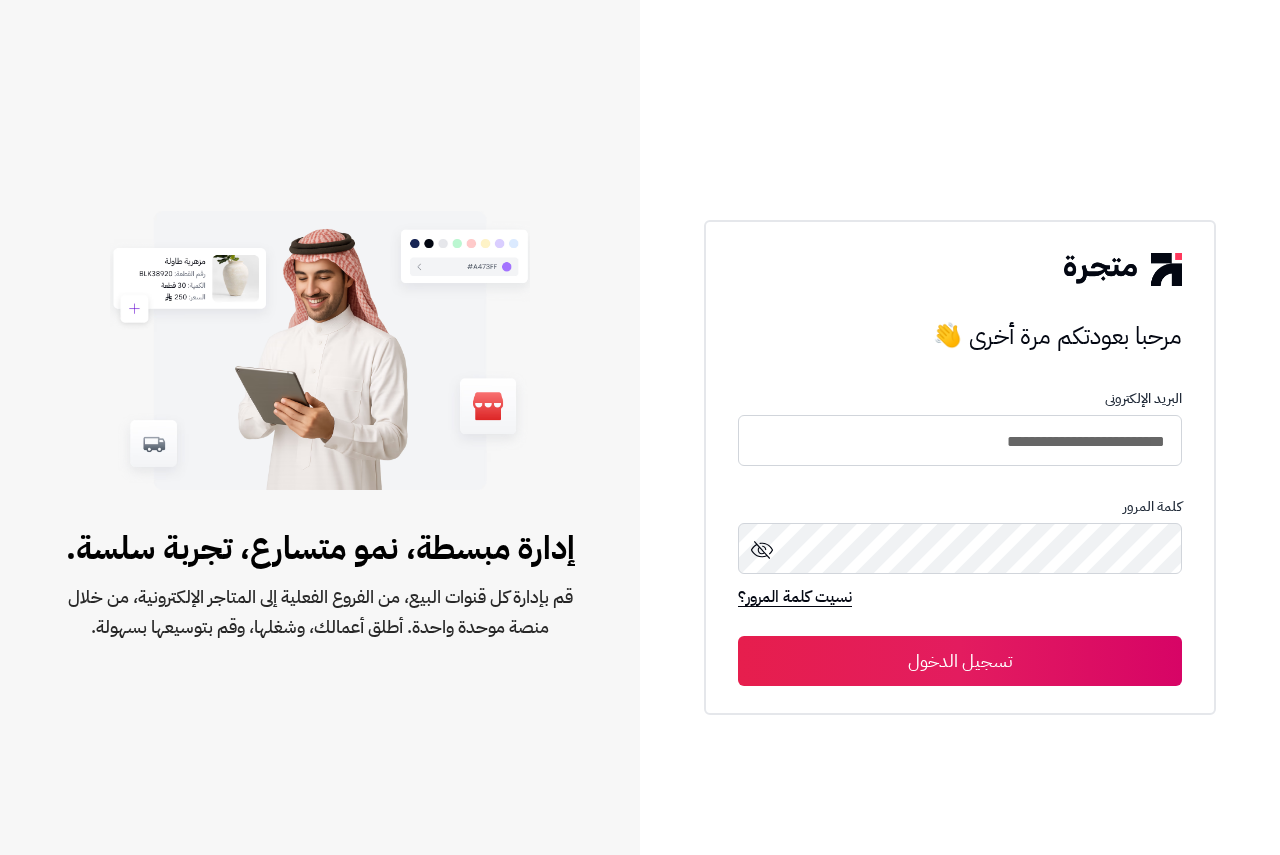 click on "تسجيل الدخول" at bounding box center [960, 661] 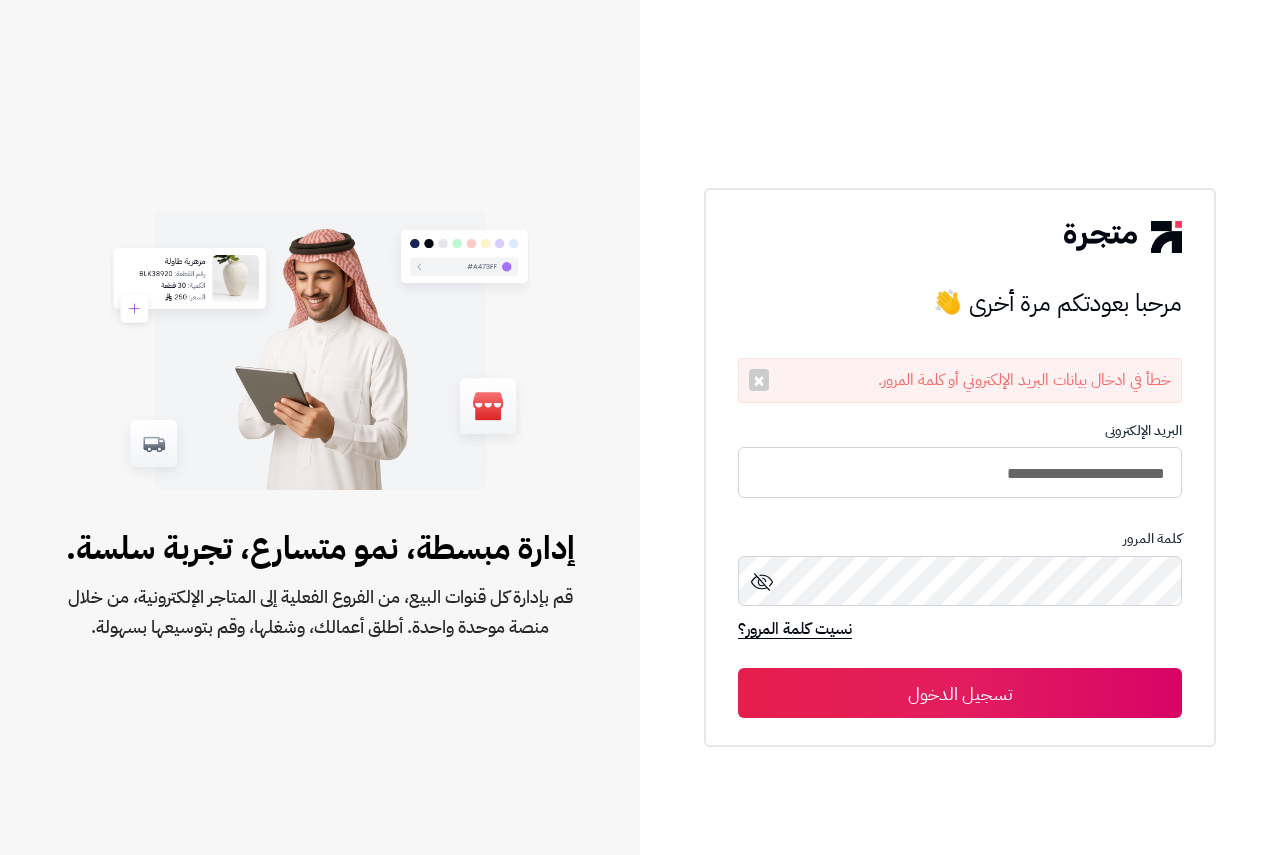 scroll, scrollTop: 0, scrollLeft: 0, axis: both 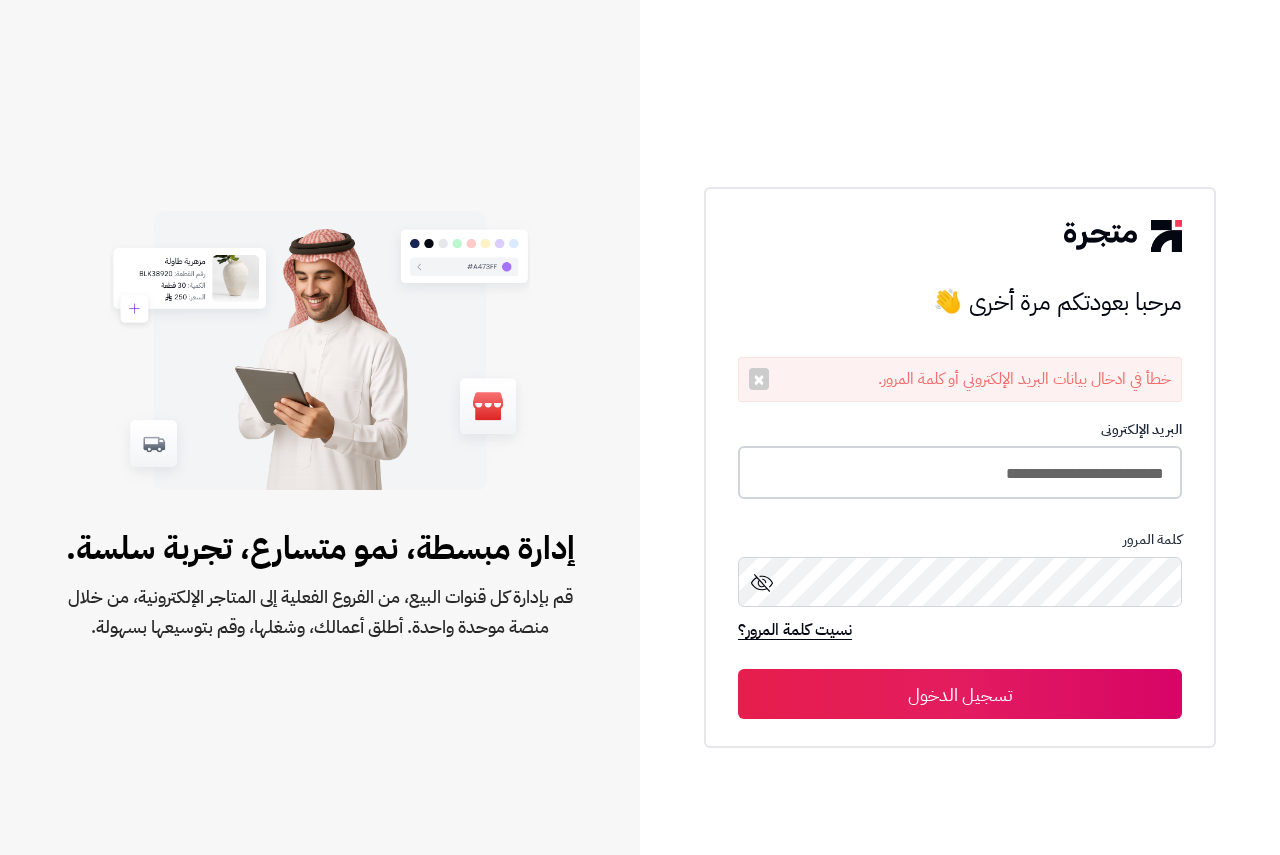 click on "**********" at bounding box center [960, 472] 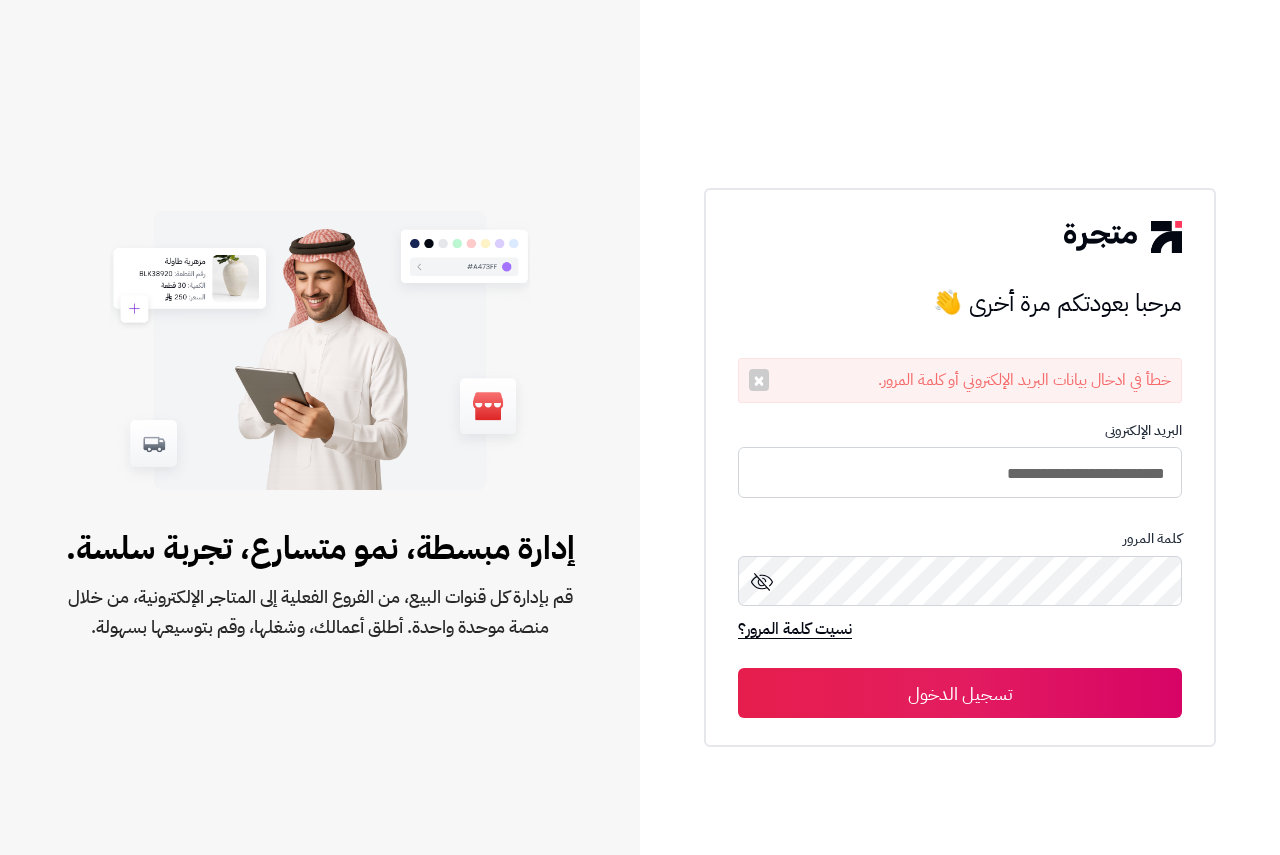 click on "تسجيل الدخول" at bounding box center [960, 693] 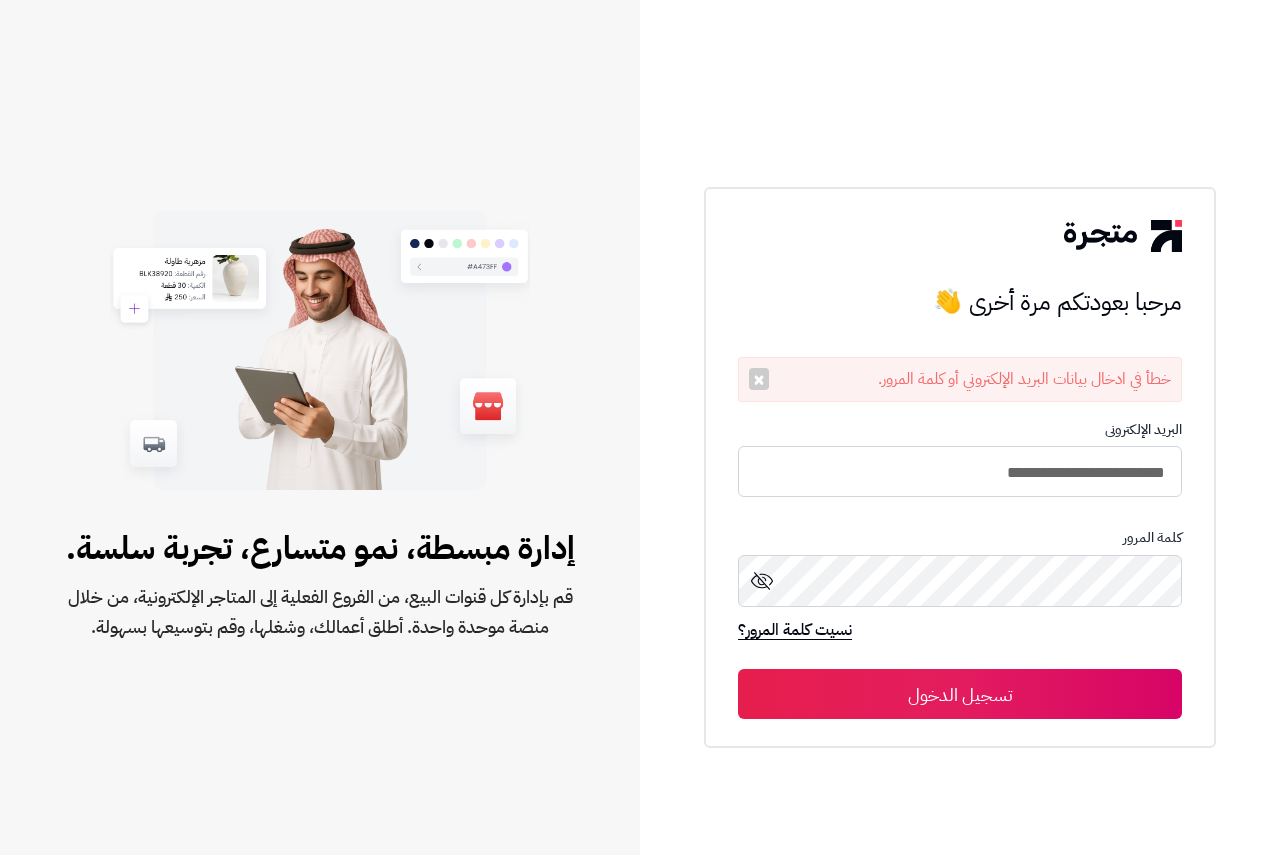 scroll, scrollTop: 0, scrollLeft: 0, axis: both 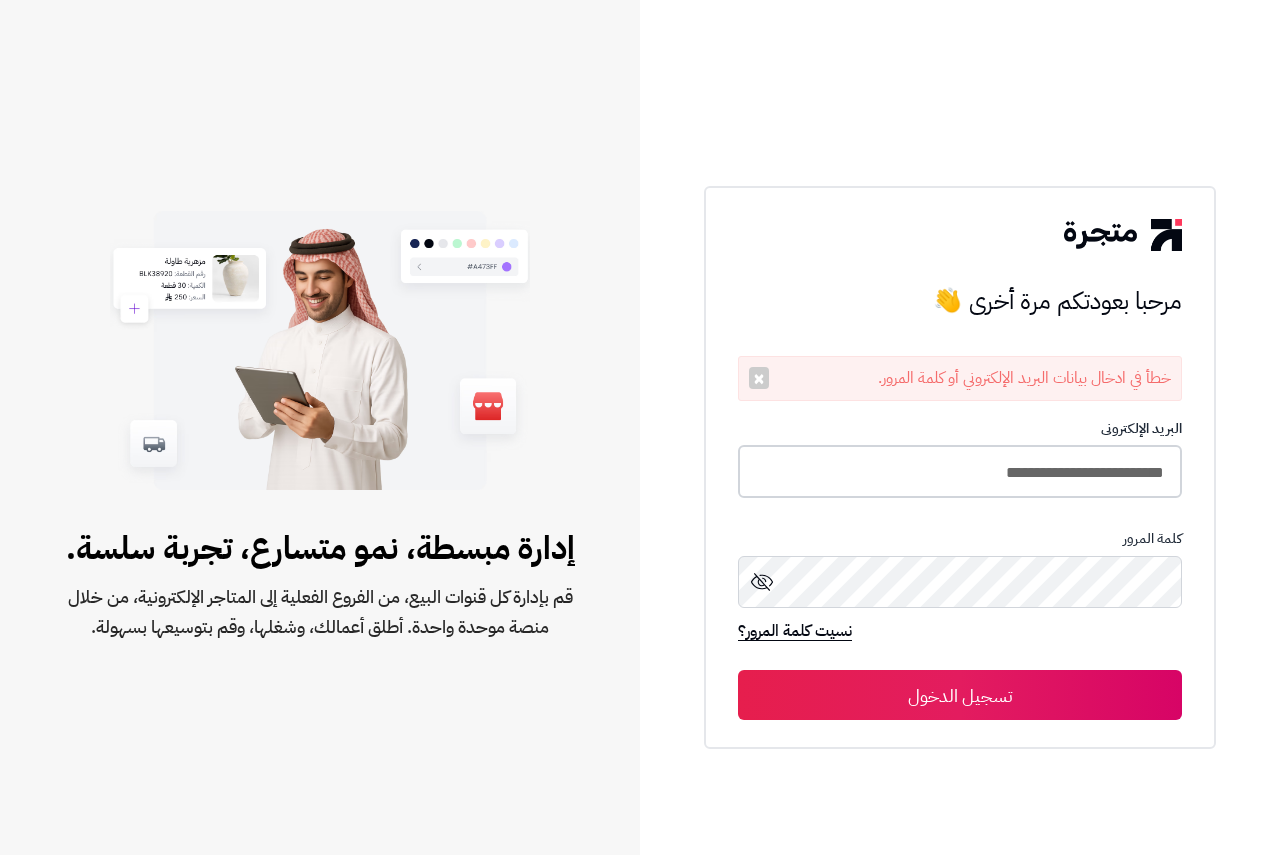 click on "**********" at bounding box center (960, 471) 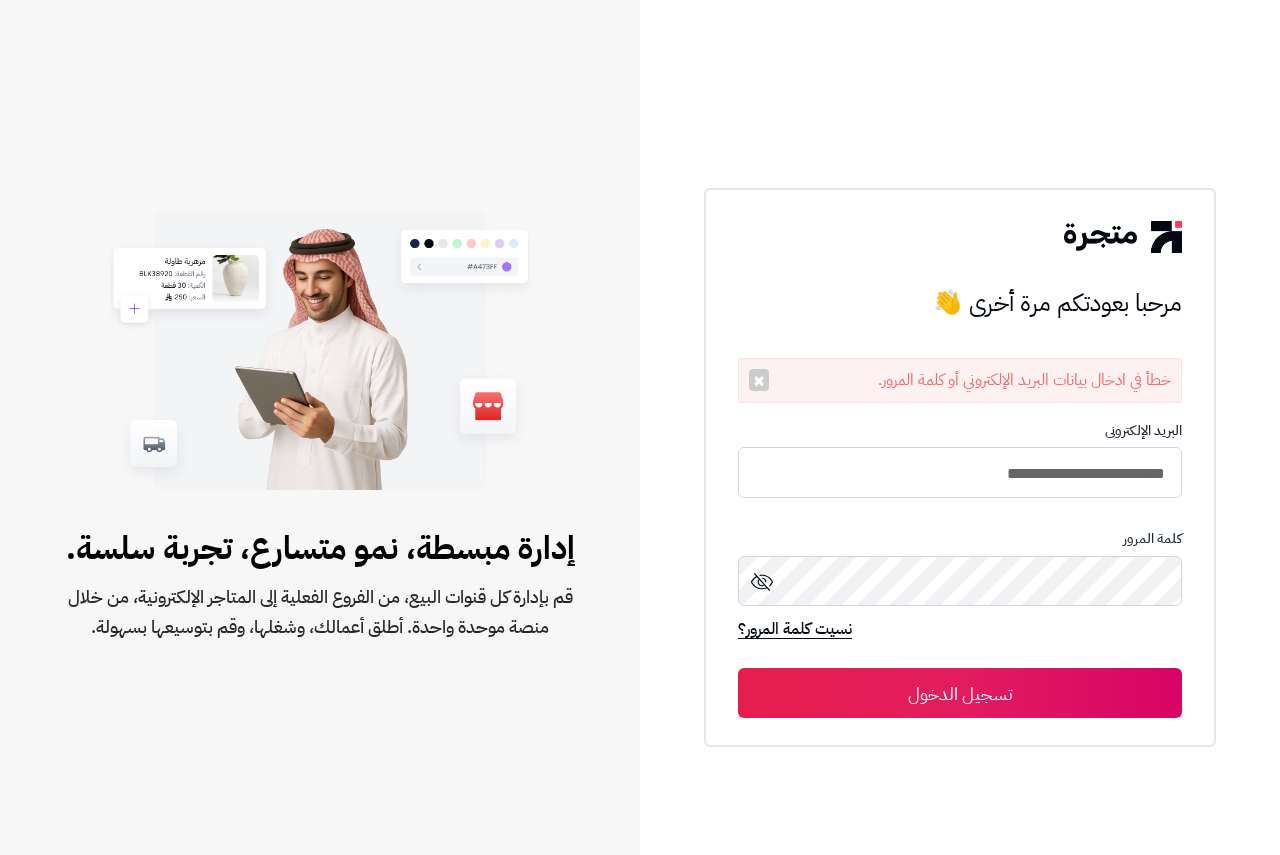 click on "تسجيل الدخول" at bounding box center [960, 693] 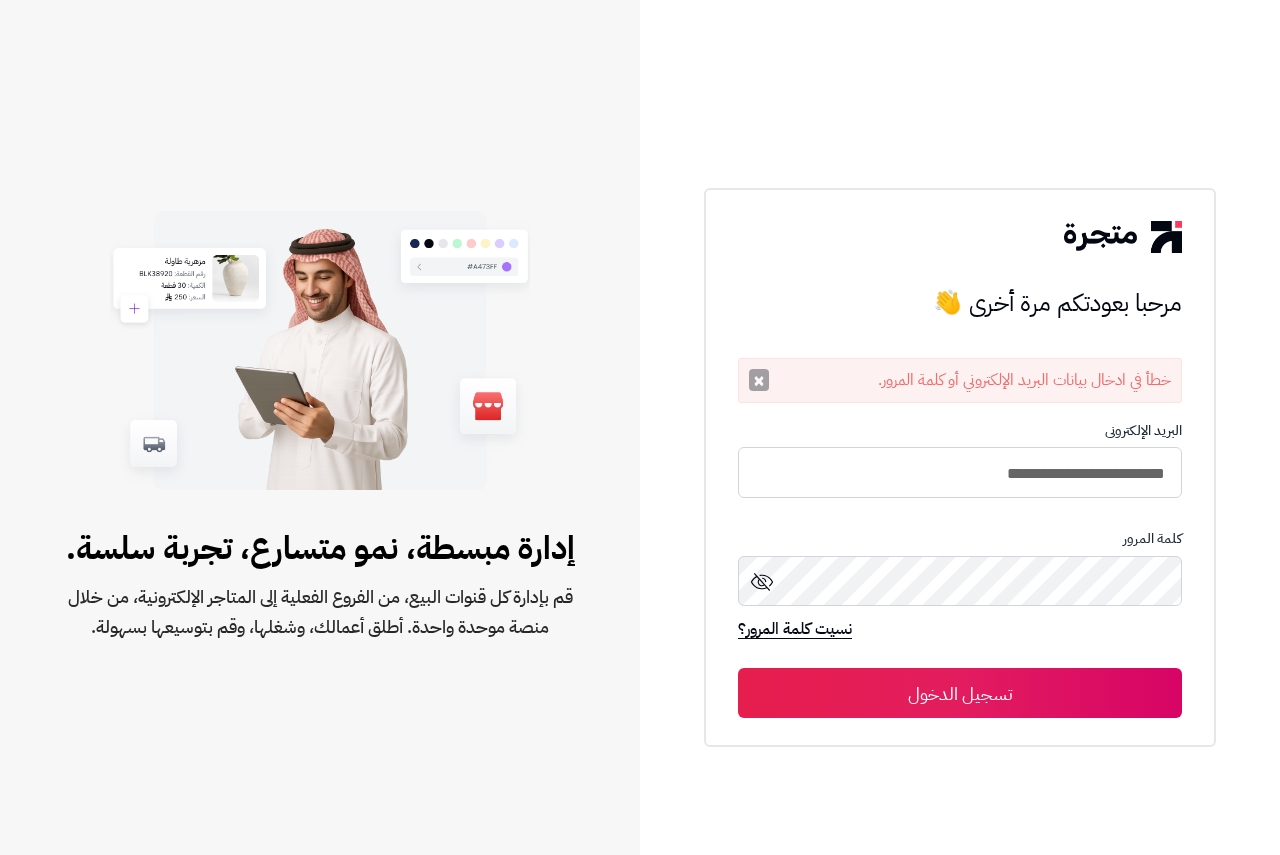 click on "×" at bounding box center (759, 380) 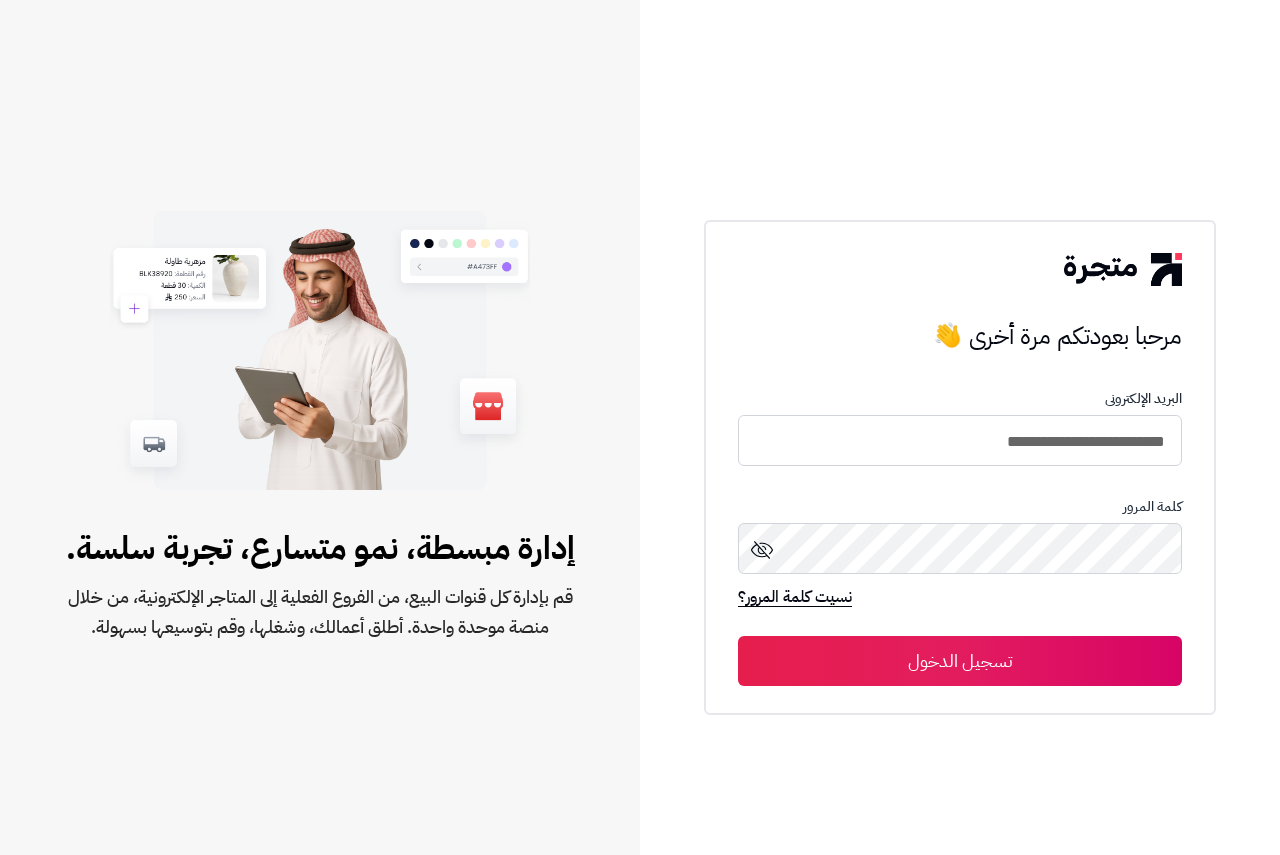 click on "تسجيل الدخول" at bounding box center (960, 661) 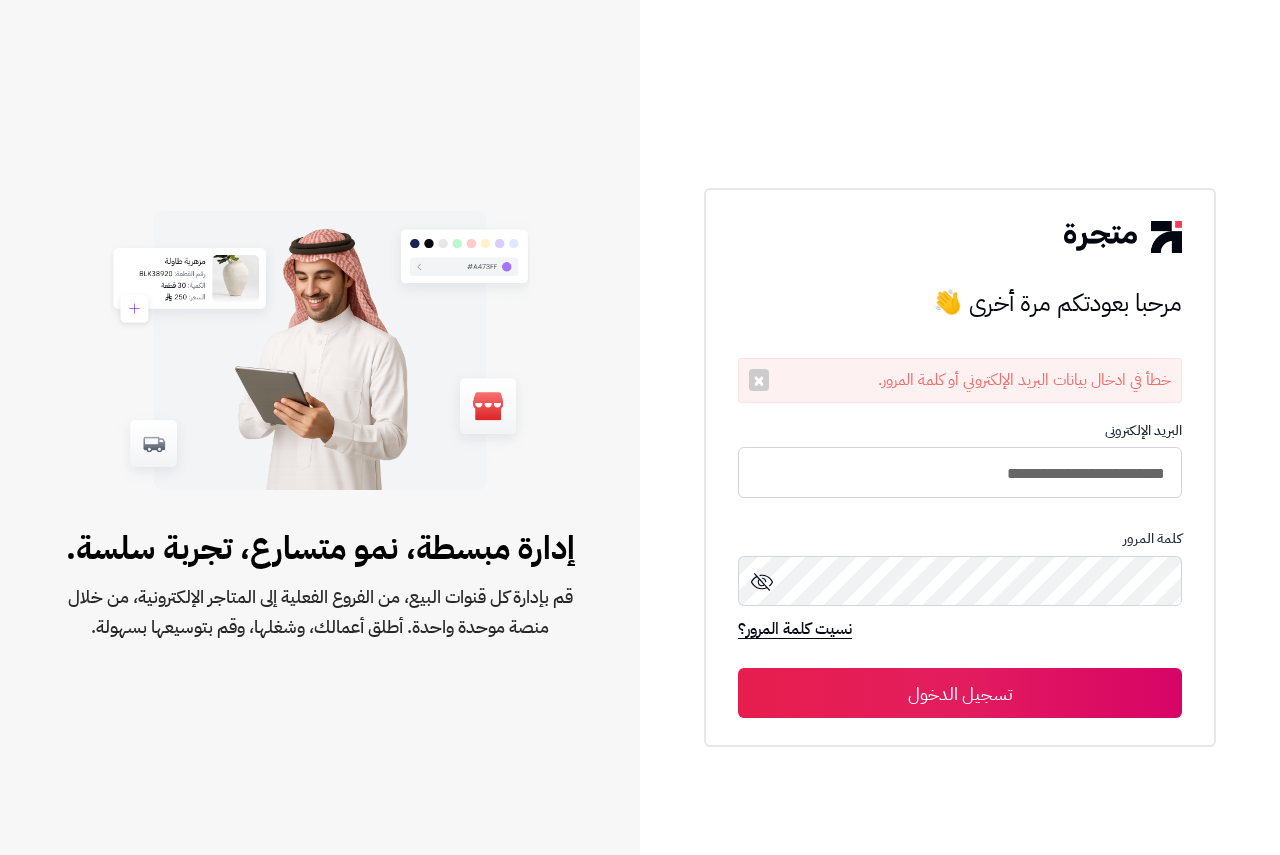 scroll, scrollTop: 0, scrollLeft: 0, axis: both 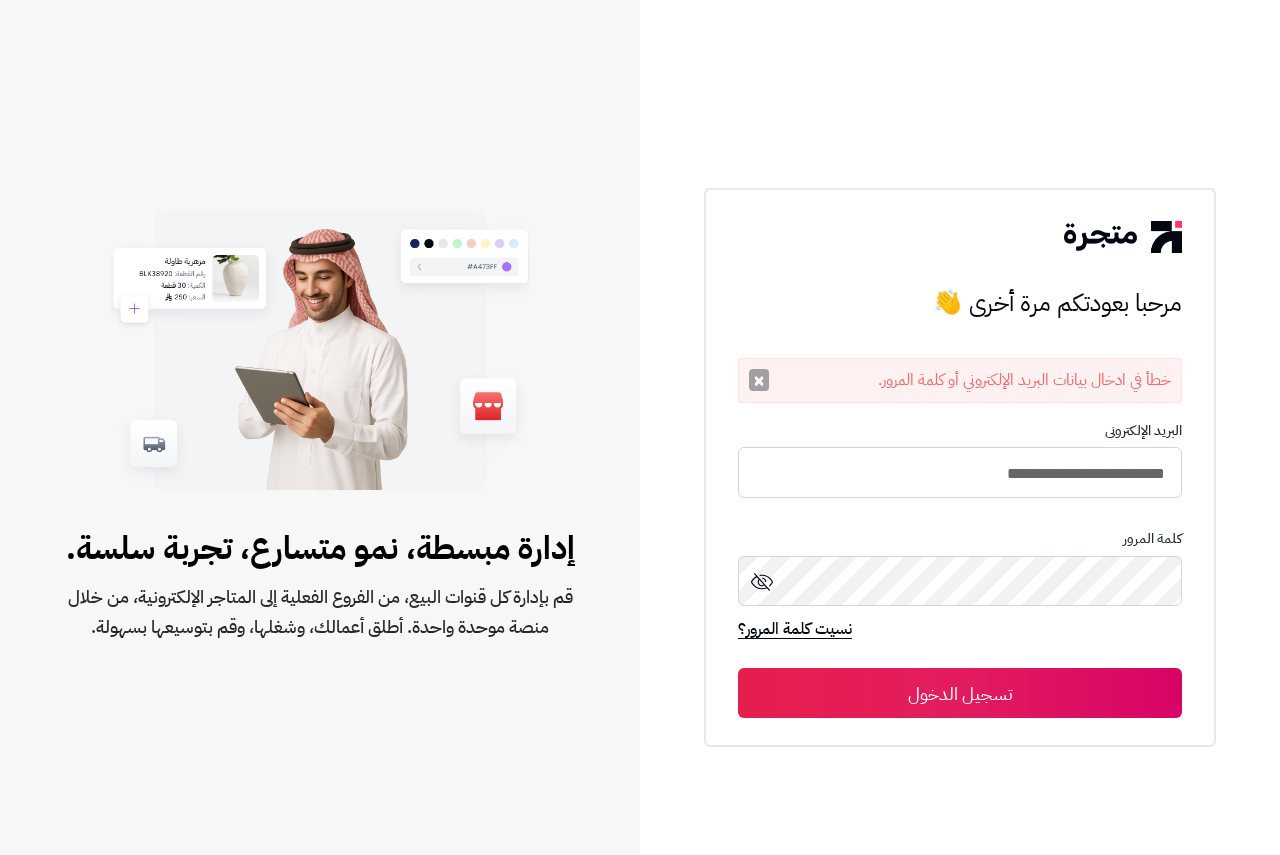 click on "×" at bounding box center [759, 380] 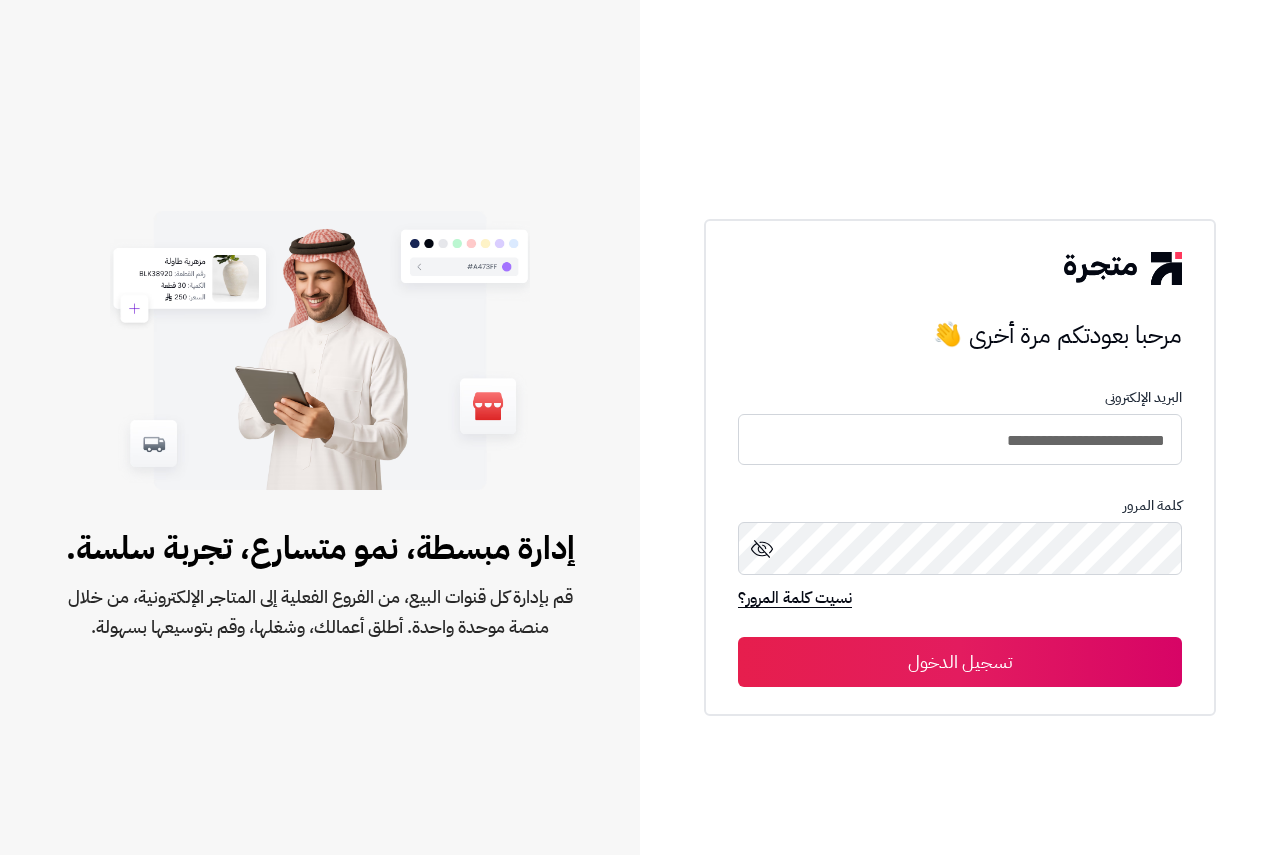click 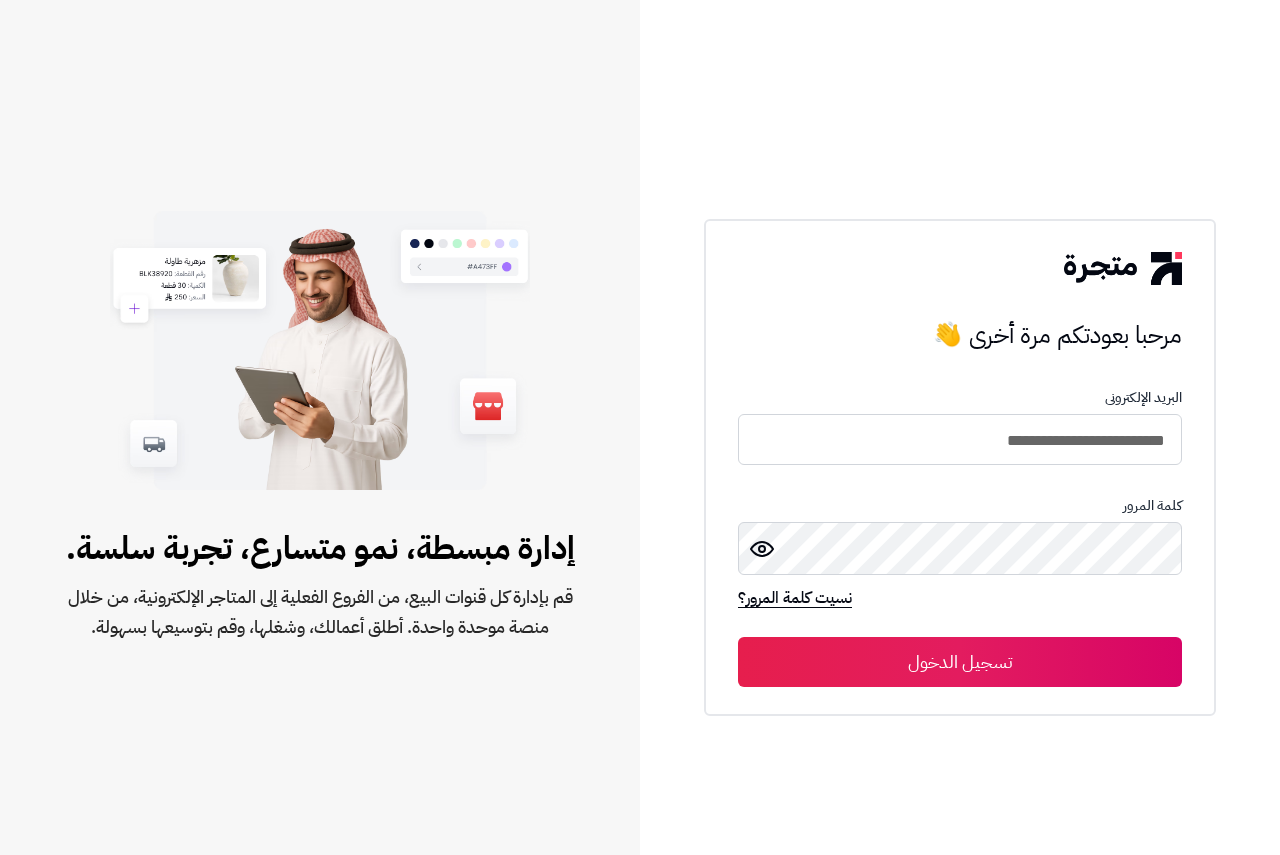 click on "تسجيل الدخول" at bounding box center (960, 662) 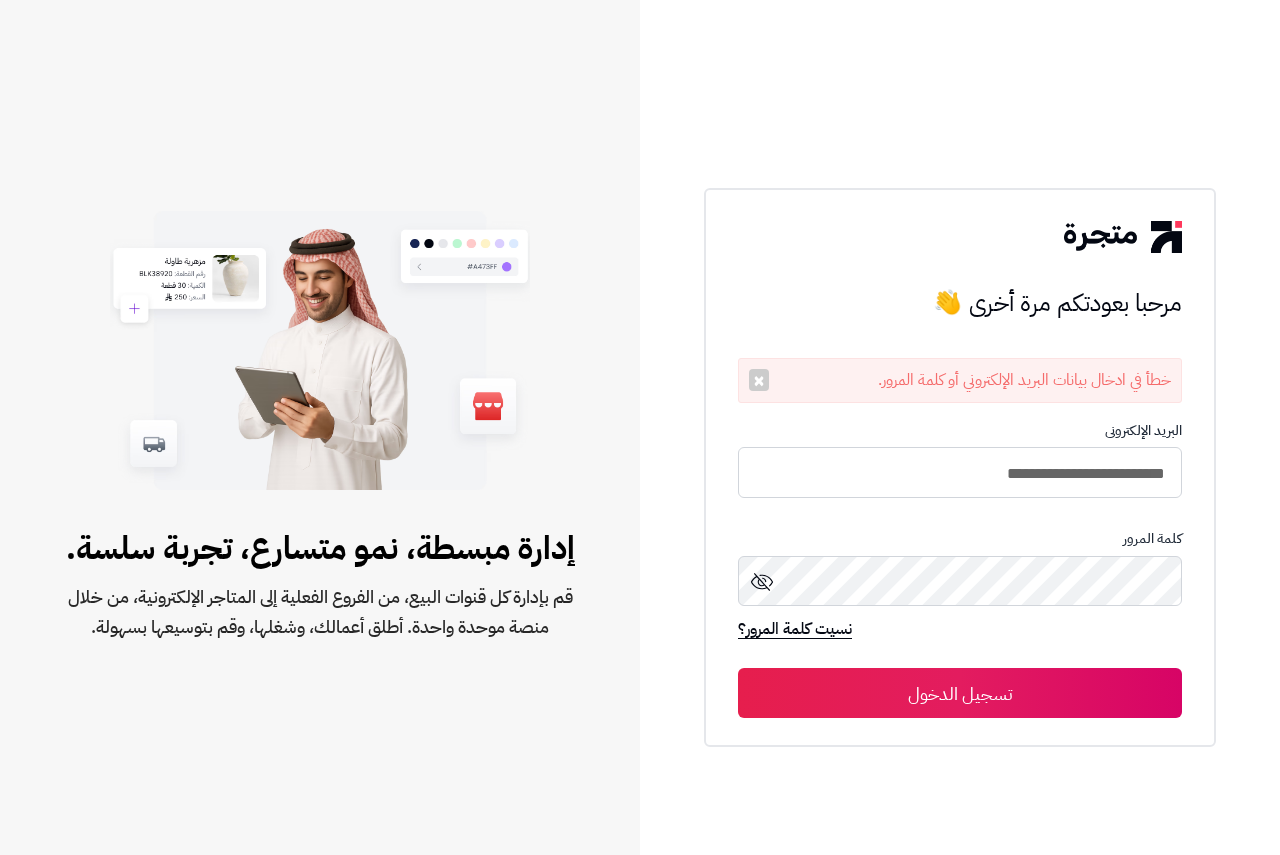 scroll, scrollTop: 0, scrollLeft: 0, axis: both 